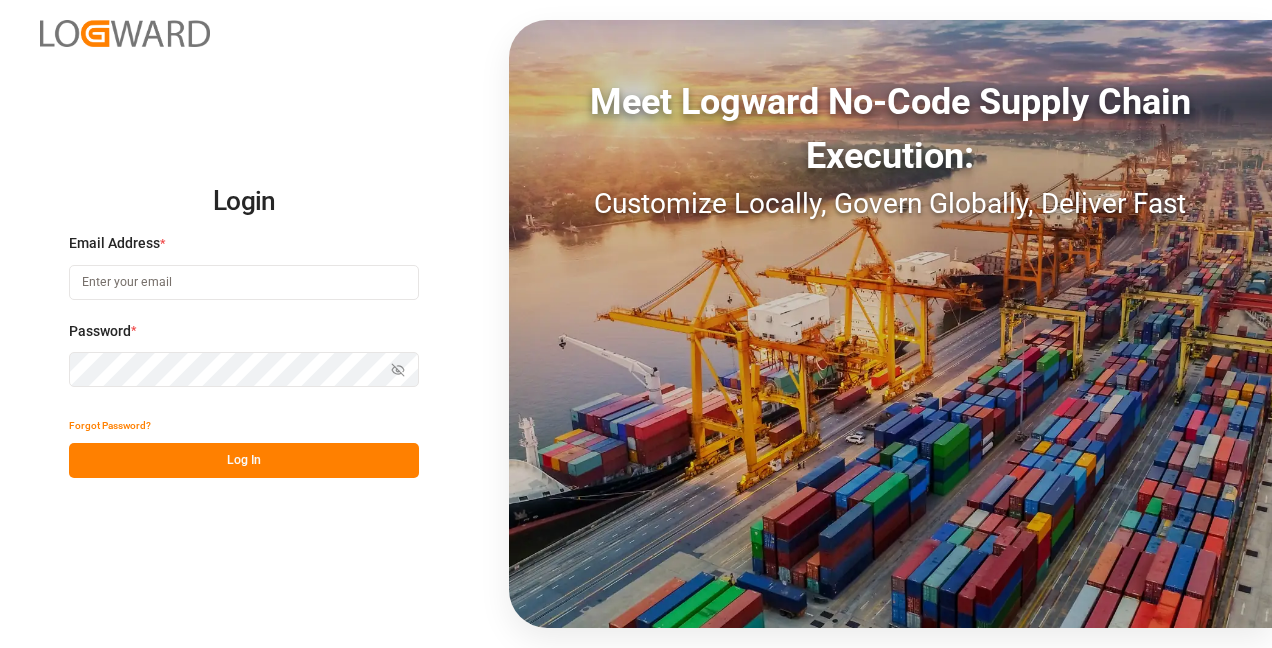 scroll, scrollTop: 0, scrollLeft: 0, axis: both 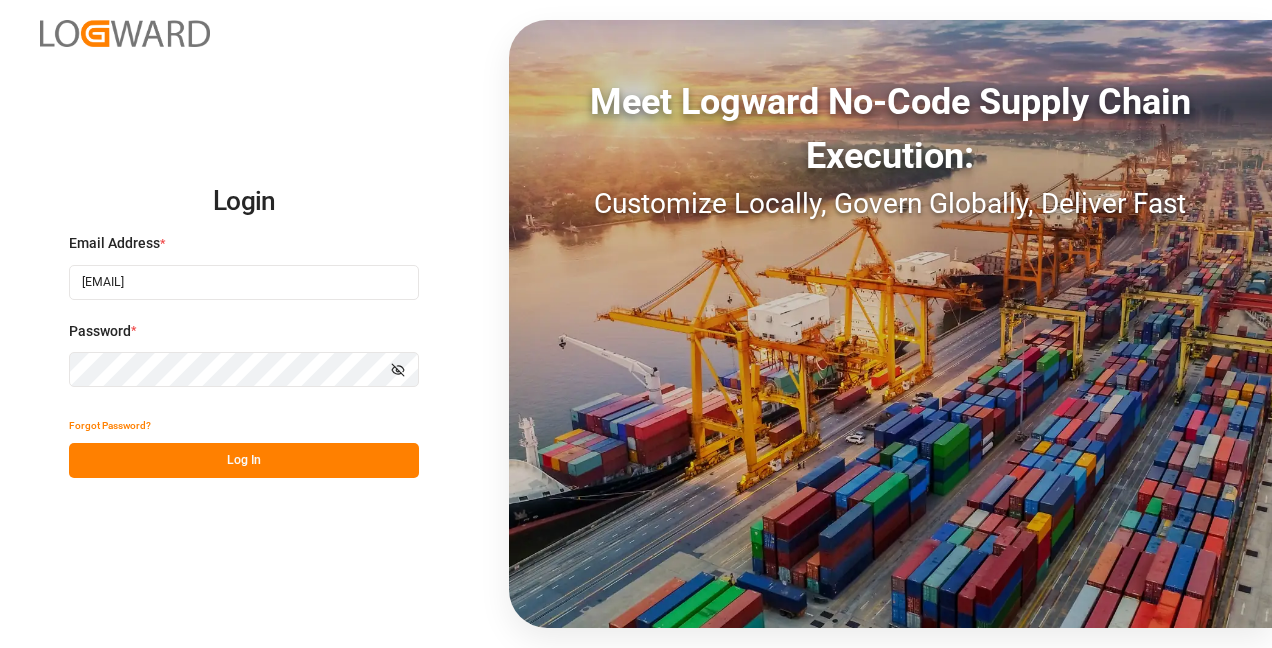 click on "Log In" at bounding box center (244, 460) 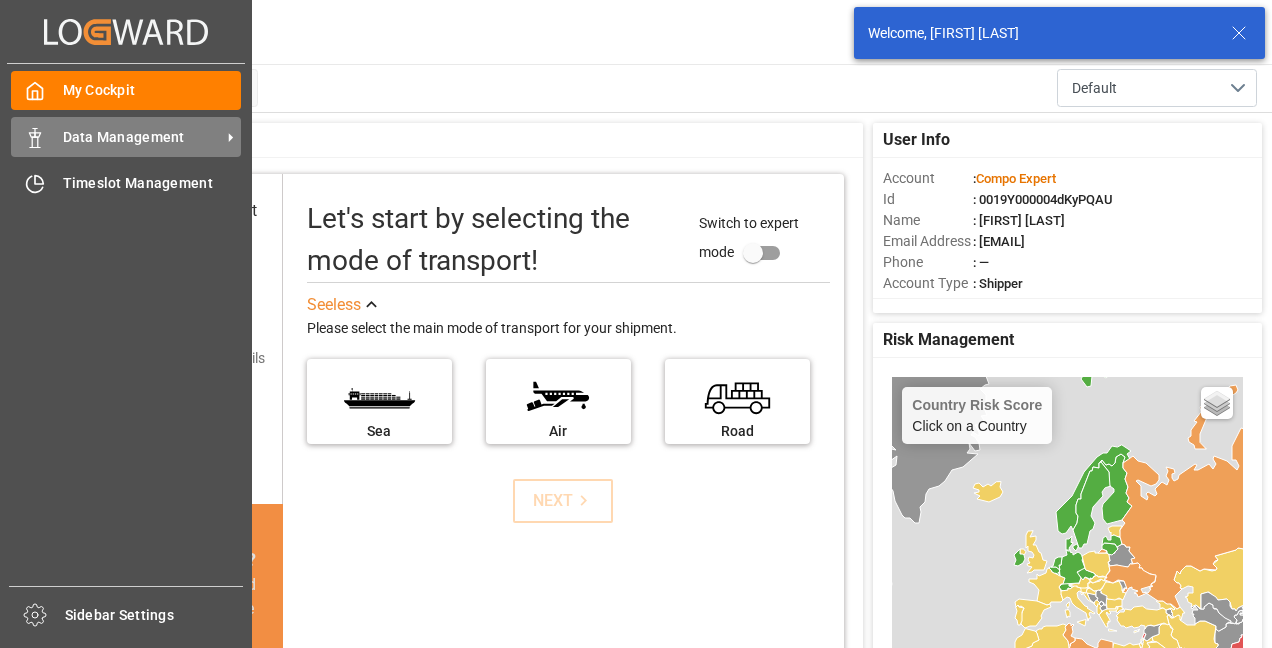 click on "Data Management" at bounding box center (142, 137) 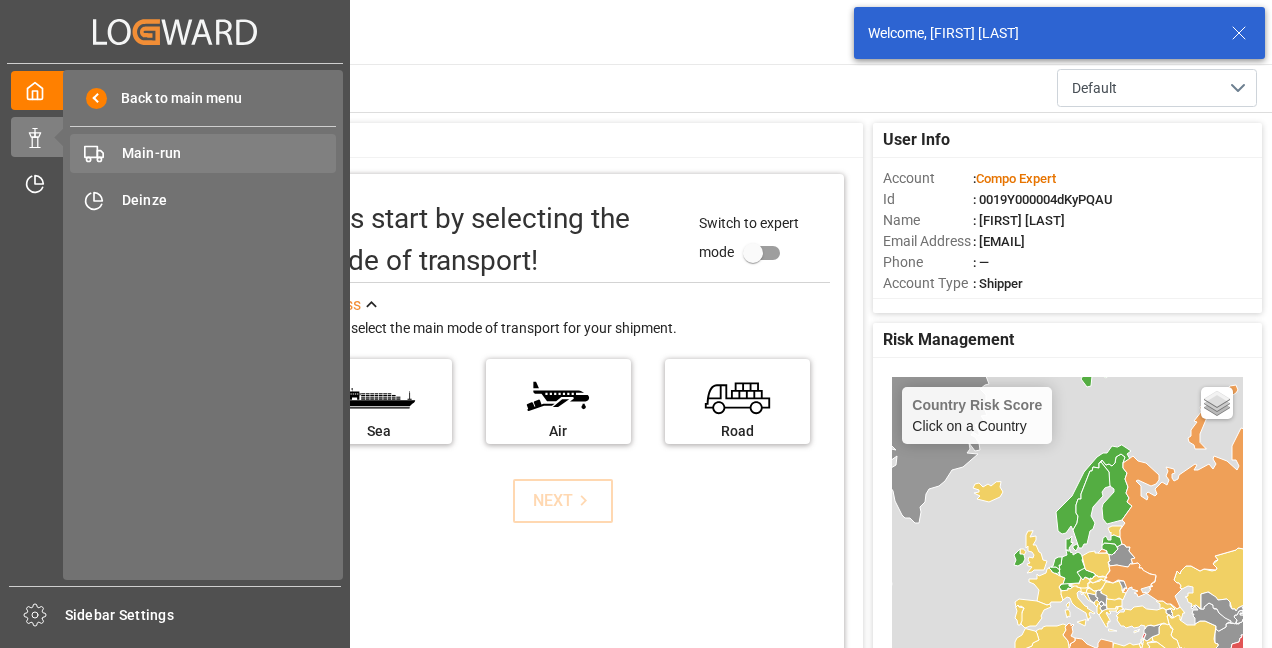 click on "Main-run" at bounding box center [229, 153] 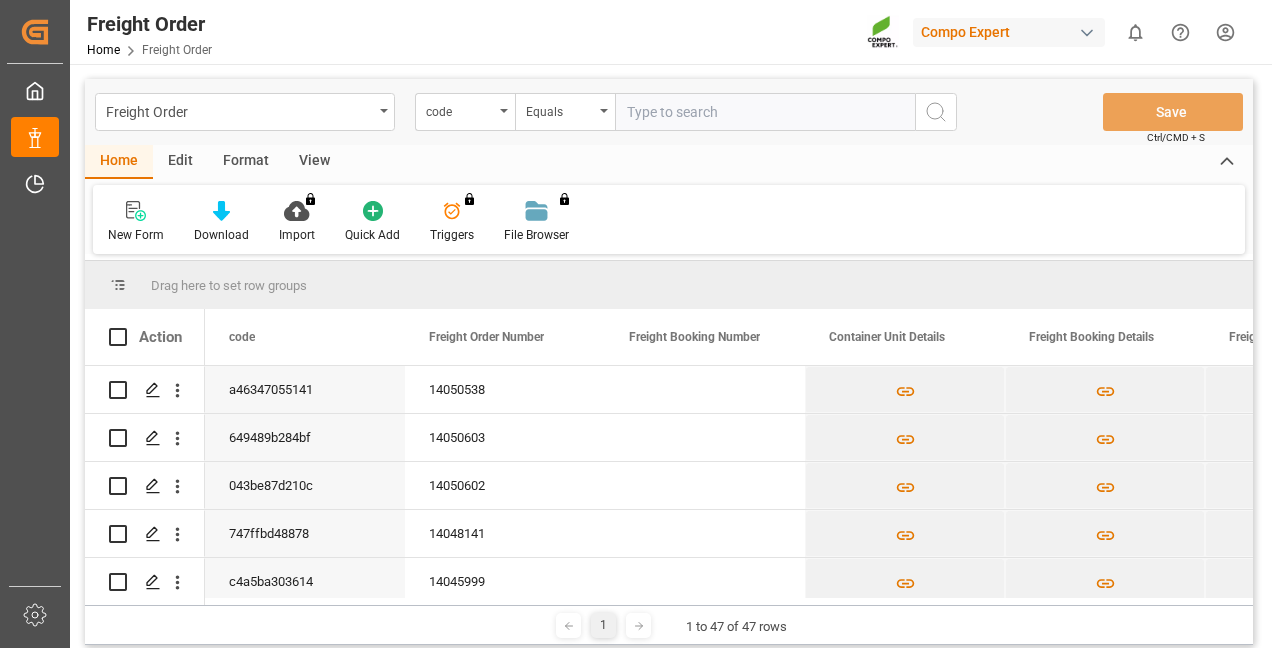 click at bounding box center [765, 112] 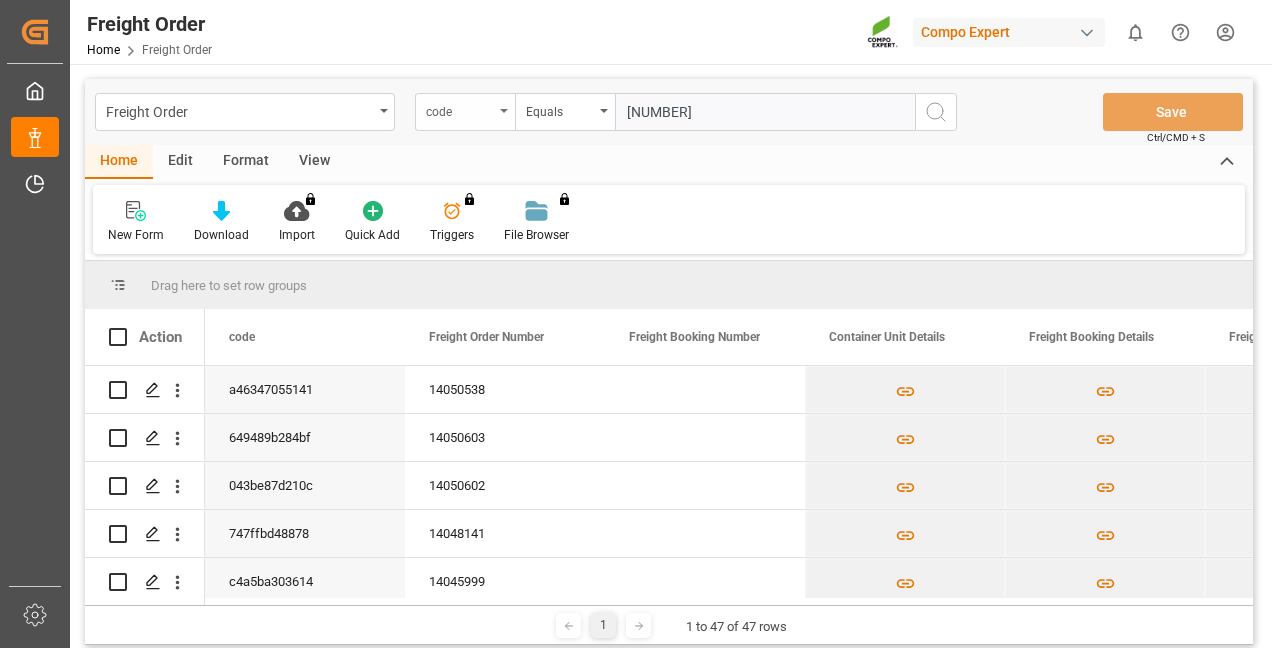 type on "0014050602" 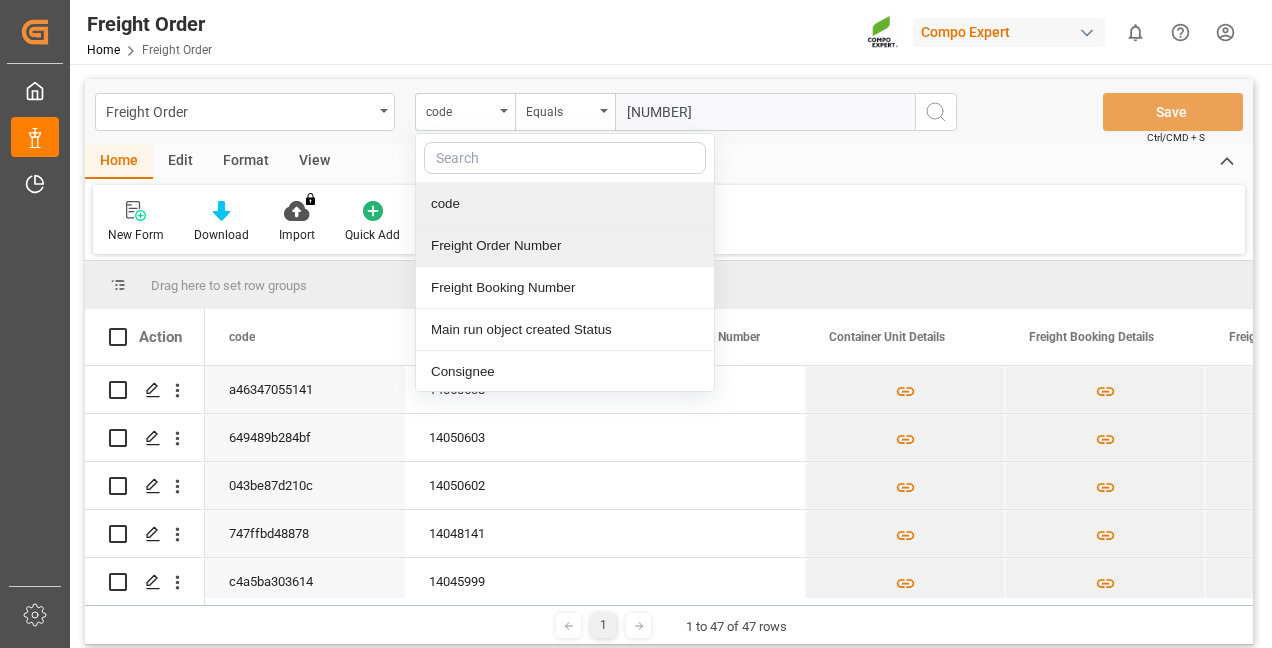click on "Freight Order Number" at bounding box center [565, 246] 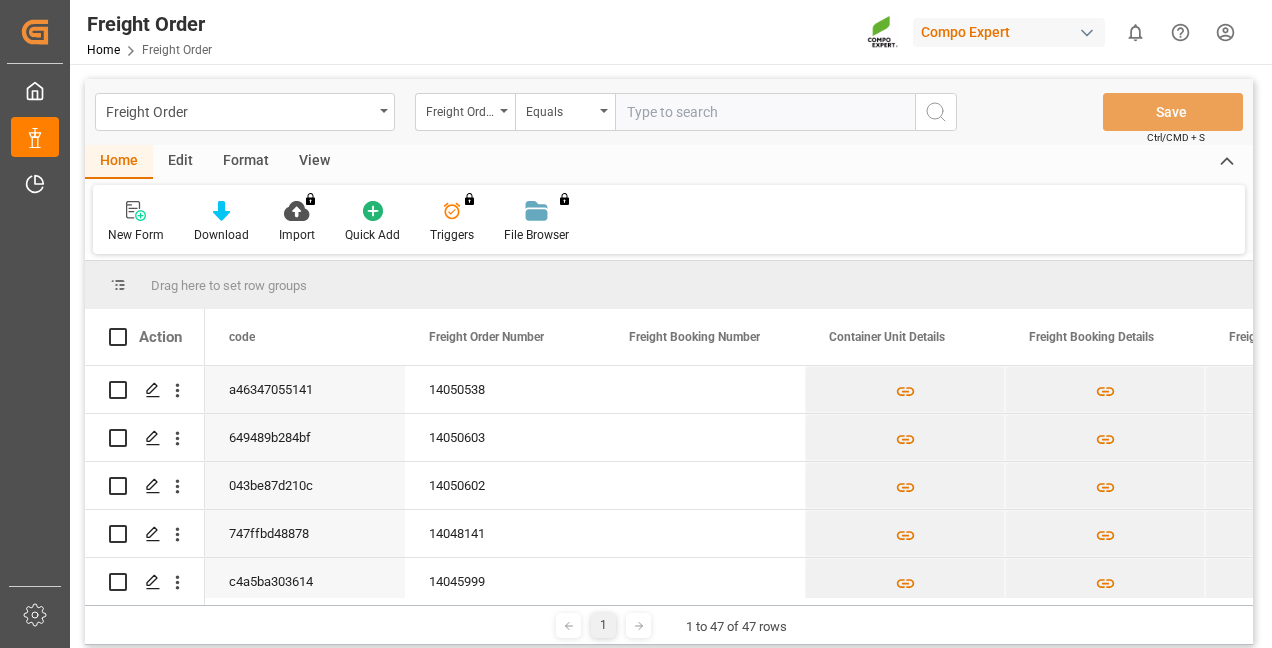 click at bounding box center (765, 112) 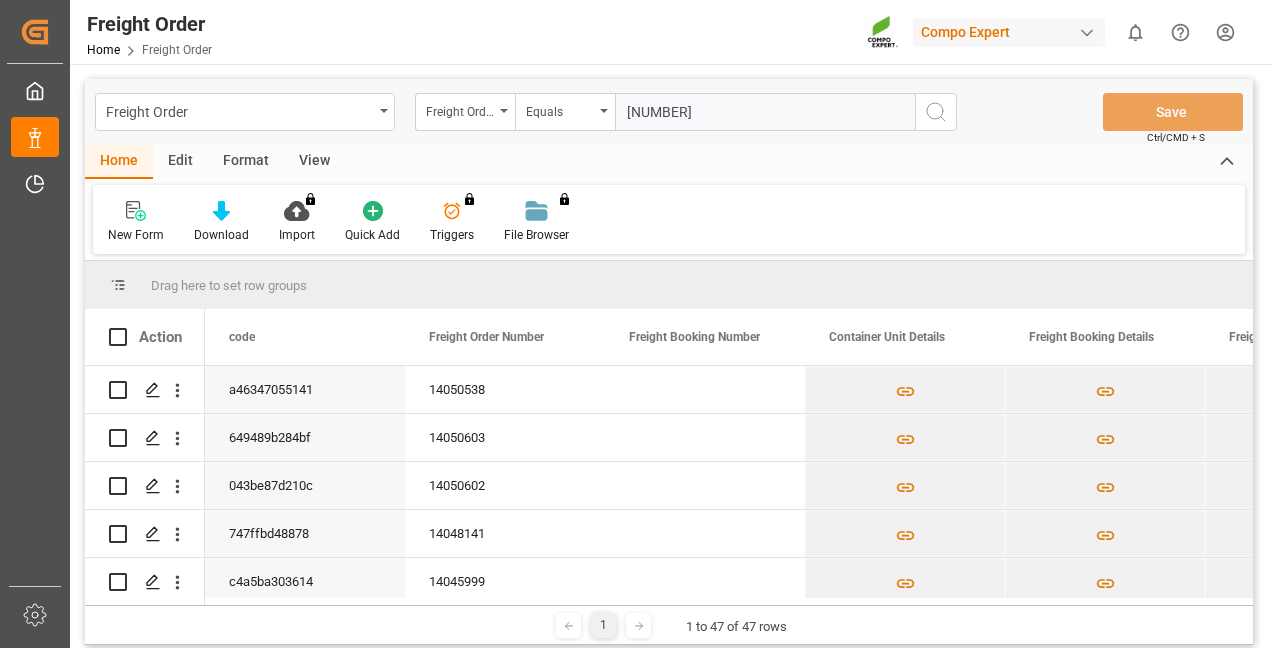 type on "0014050602" 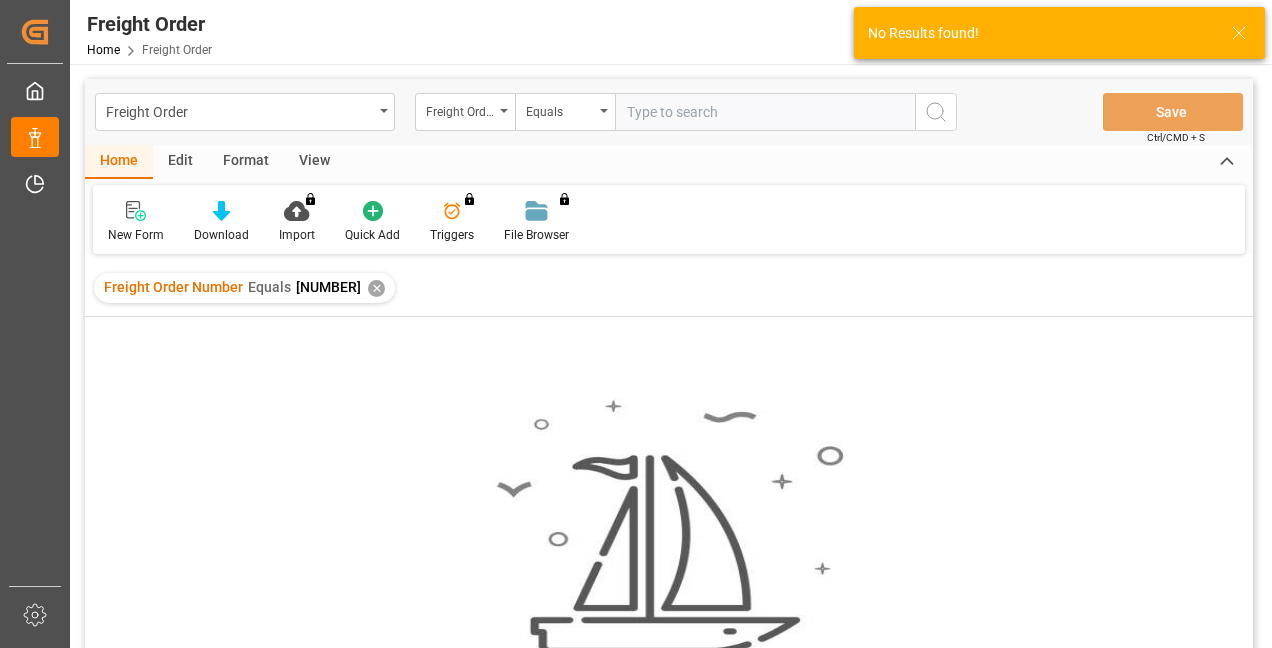 click at bounding box center [765, 112] 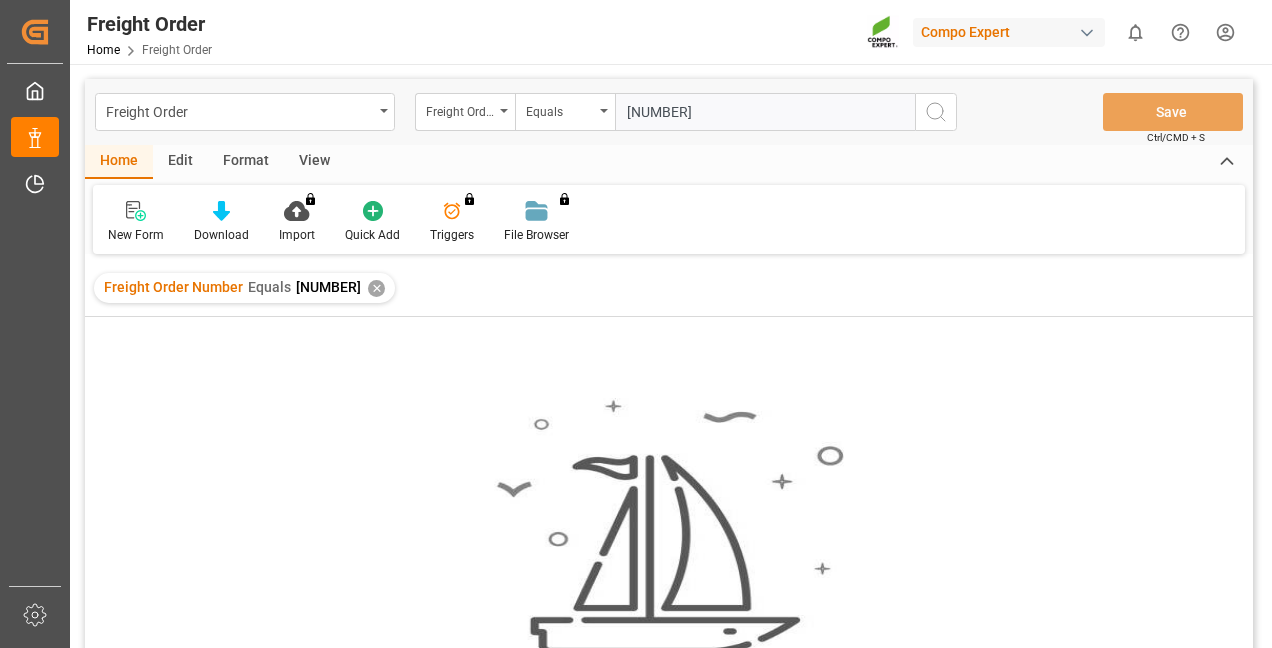 click on "Freight Order Number Equals 0014050602 ✕" at bounding box center (244, 288) 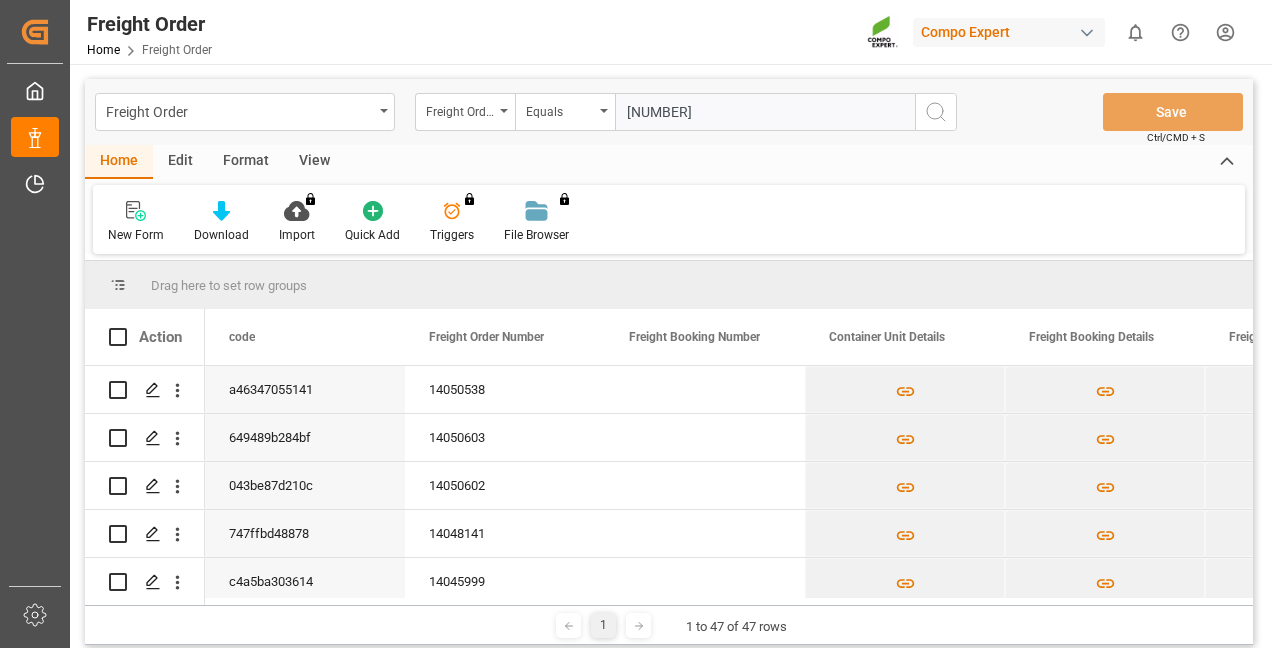 click on "0014050602" at bounding box center (765, 112) 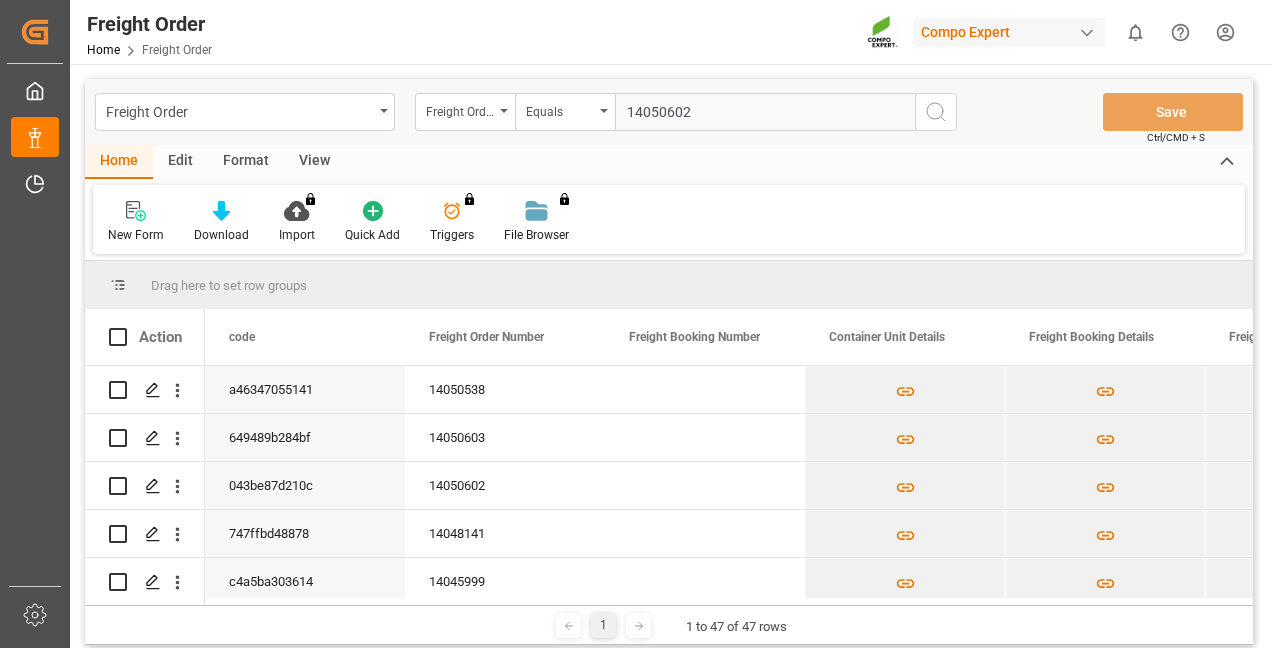 type on "14050602" 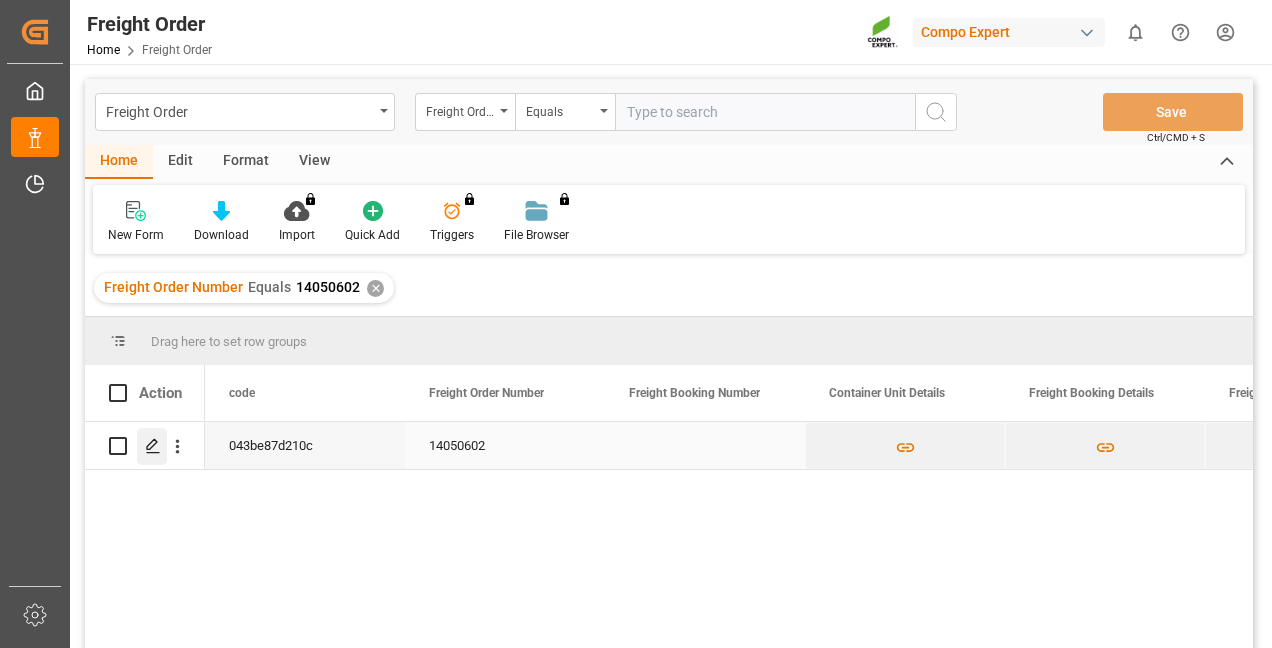 click at bounding box center [152, 446] 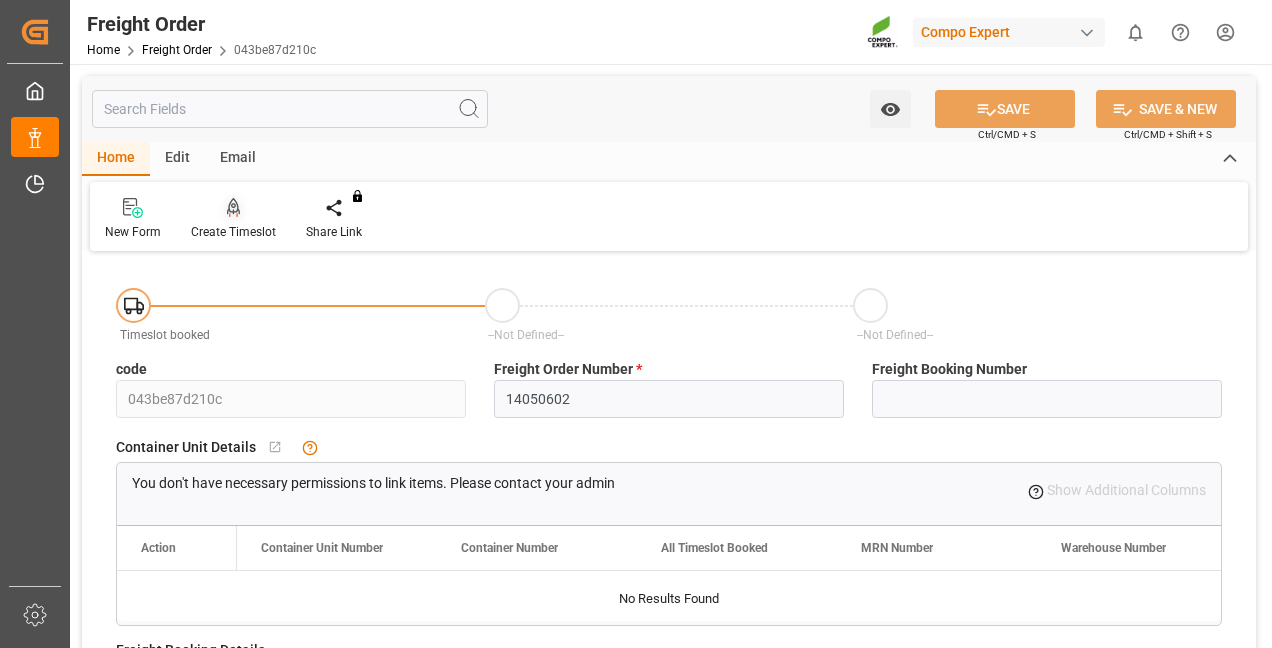 click on "Create Timeslot" at bounding box center (233, 219) 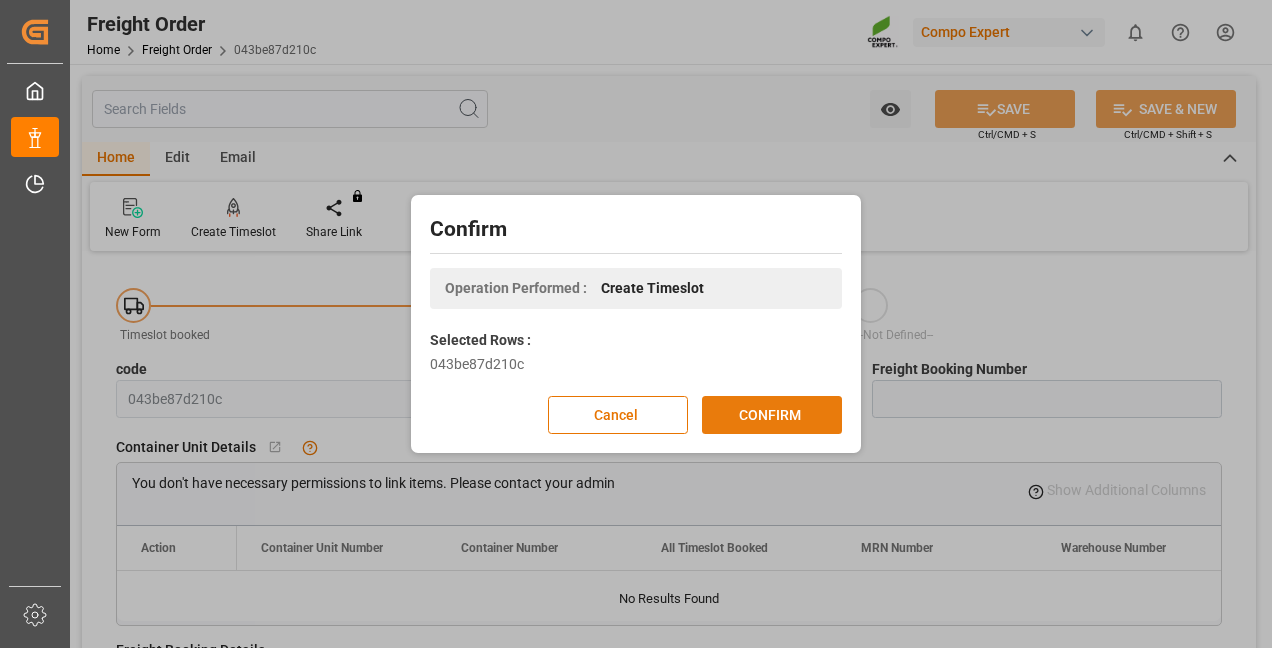 click on "CONFIRM" at bounding box center (772, 415) 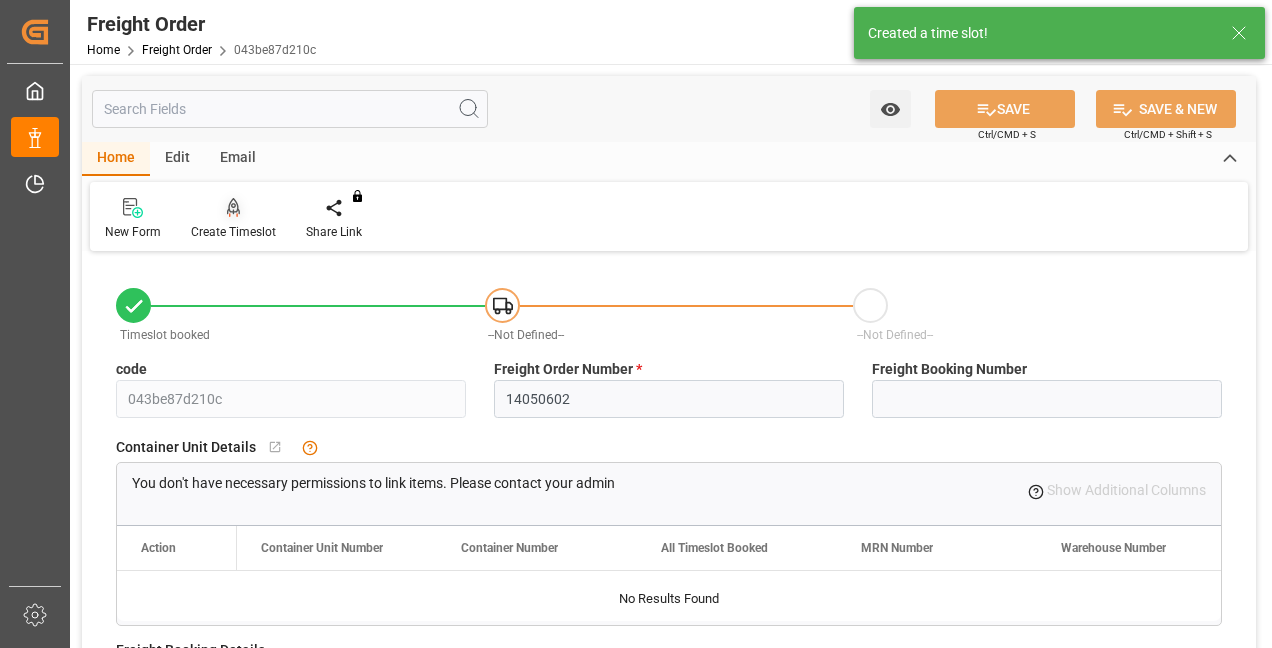 click at bounding box center (233, 207) 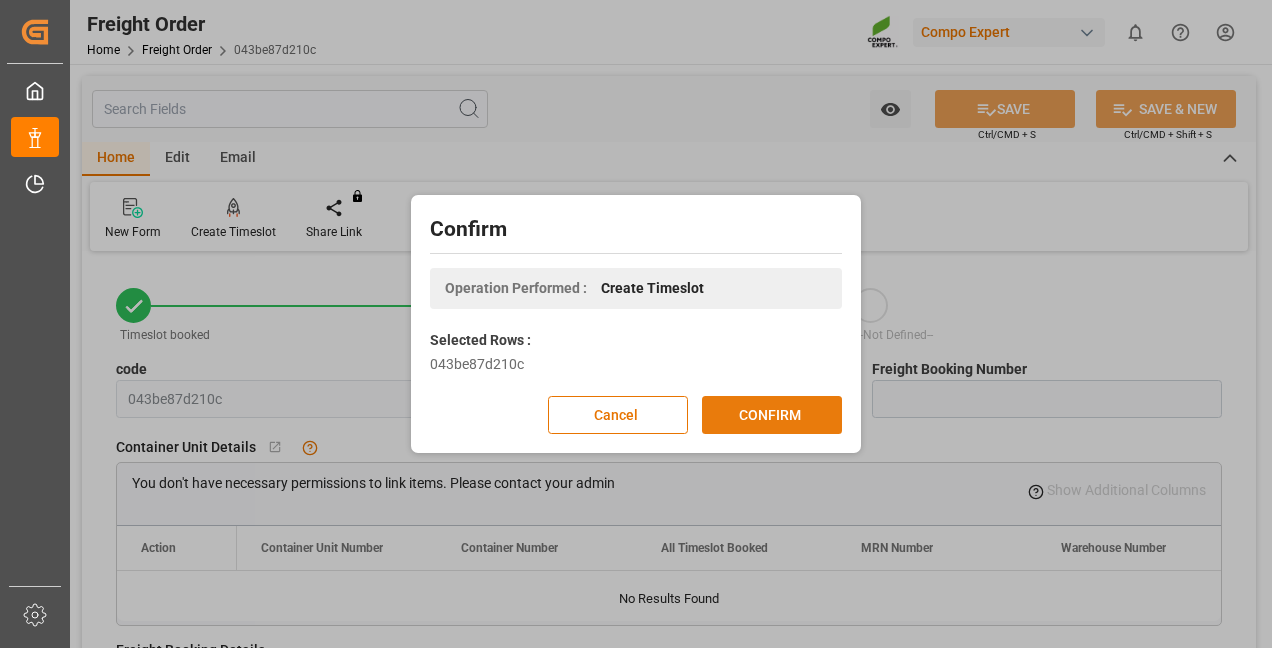 click on "CONFIRM" at bounding box center (772, 415) 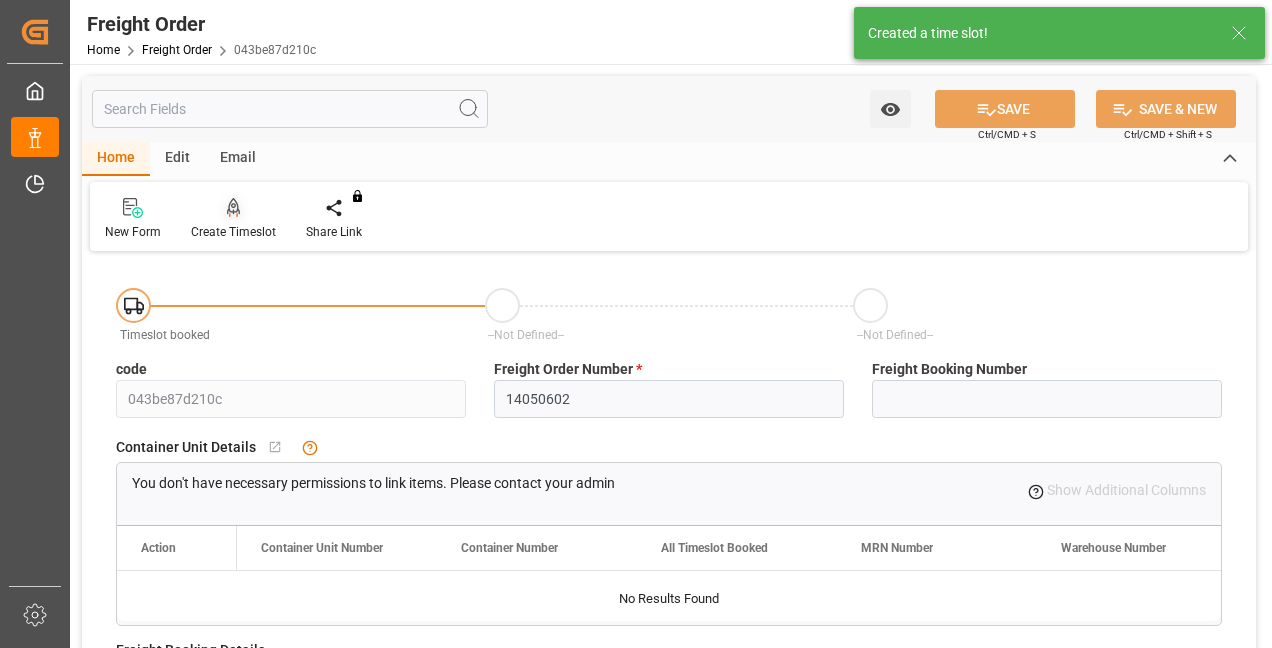click at bounding box center (233, 207) 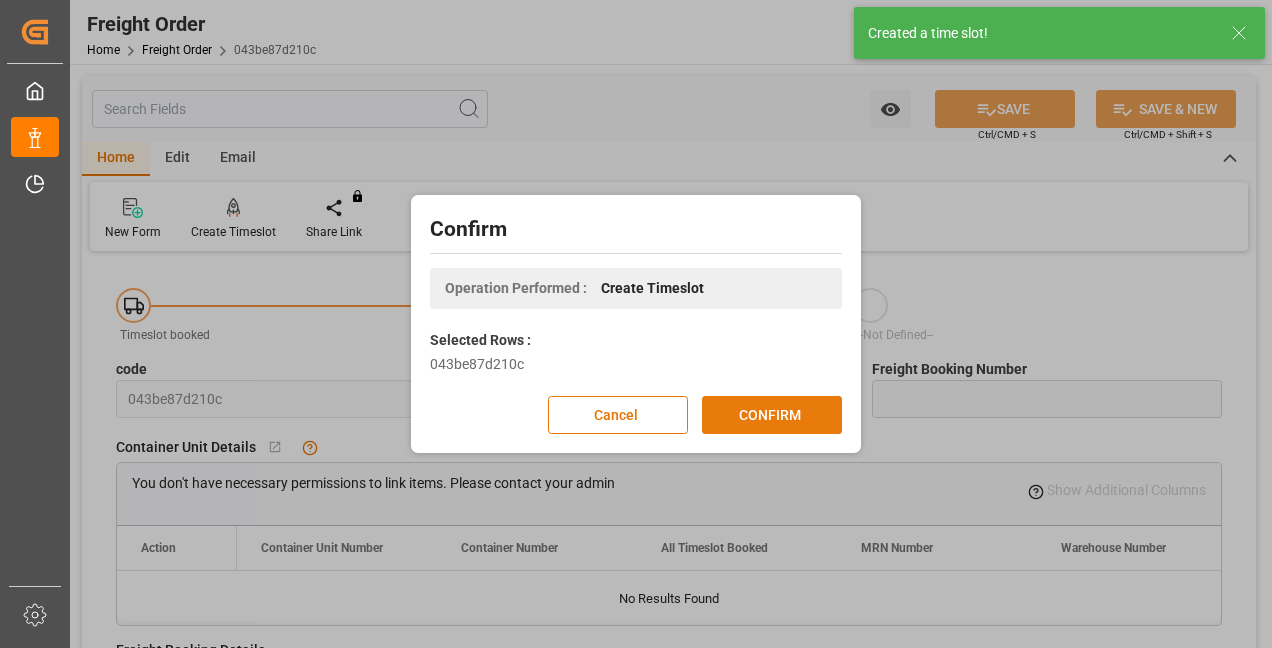 click on "CONFIRM" at bounding box center [772, 415] 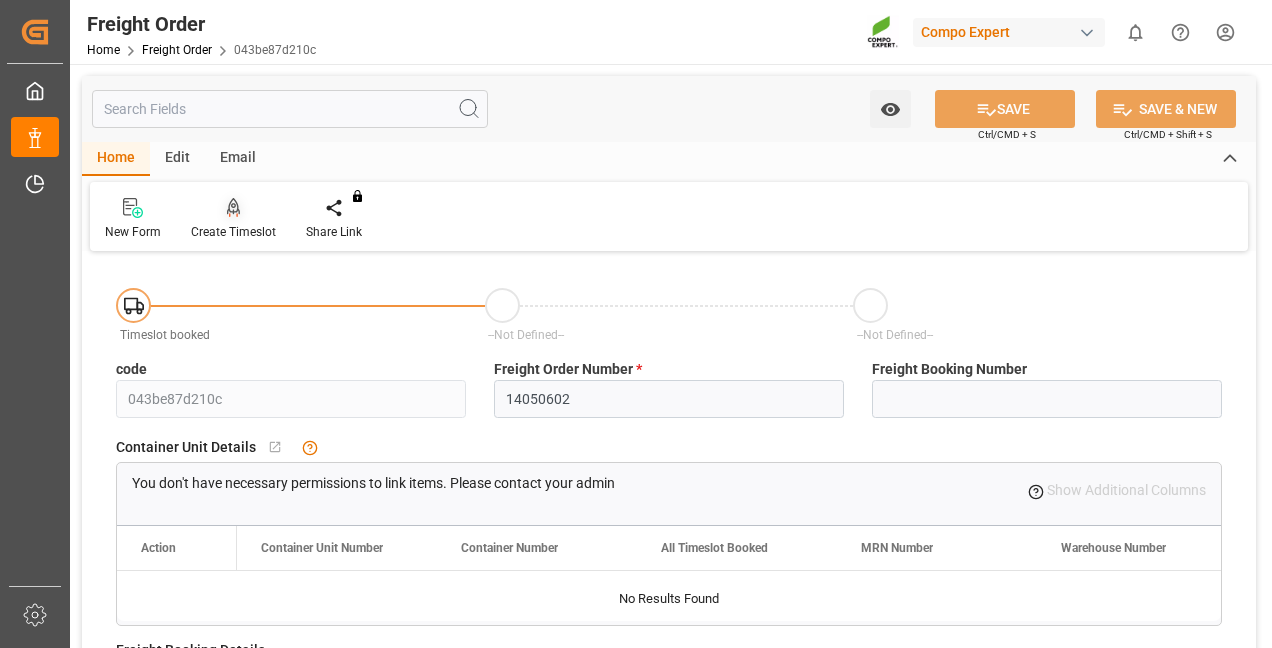 click at bounding box center (233, 207) 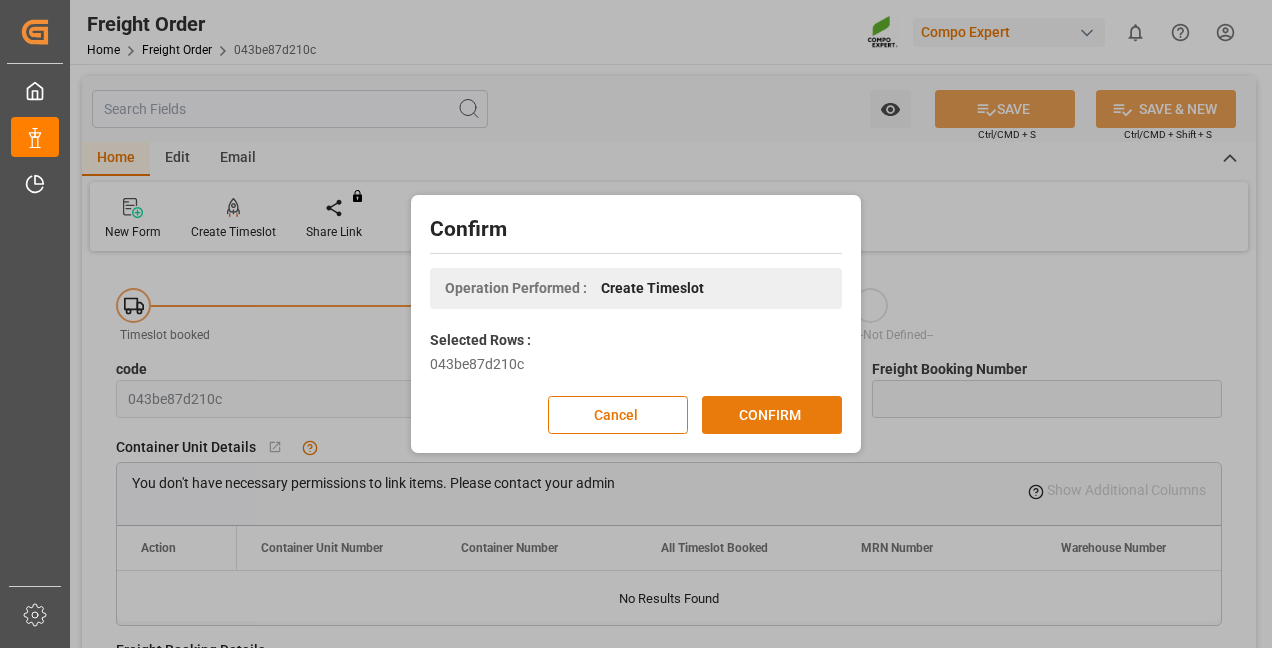 click on "CONFIRM" at bounding box center [772, 415] 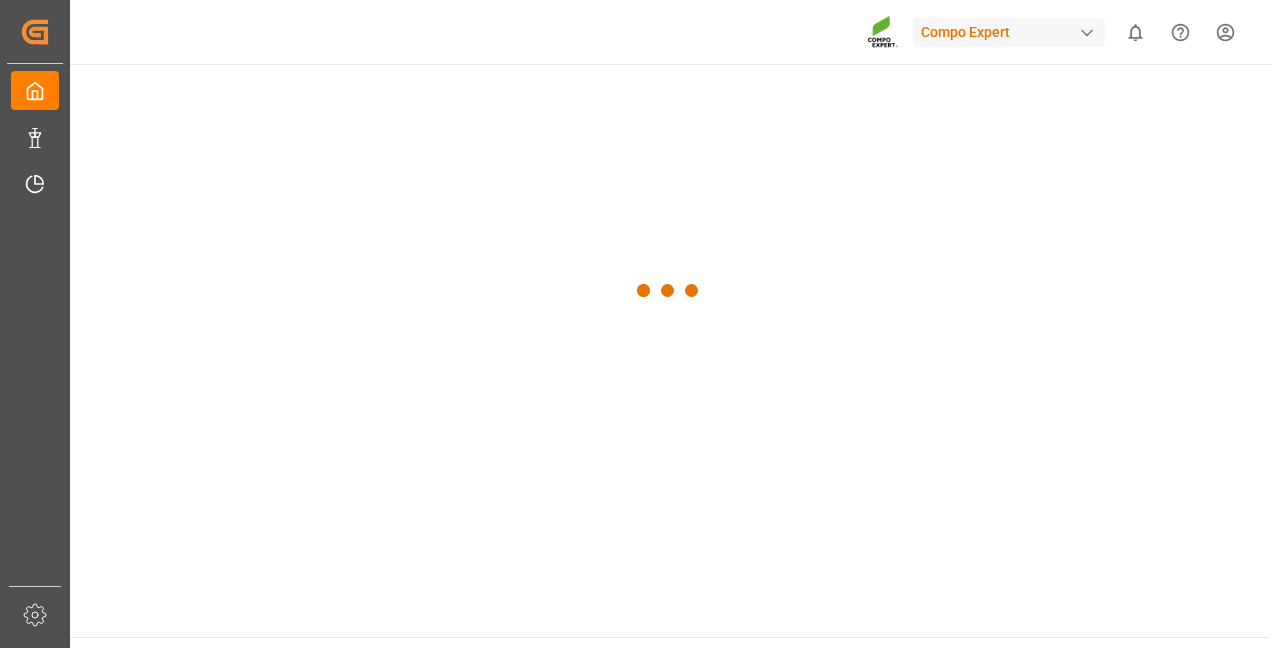 scroll, scrollTop: 0, scrollLeft: 0, axis: both 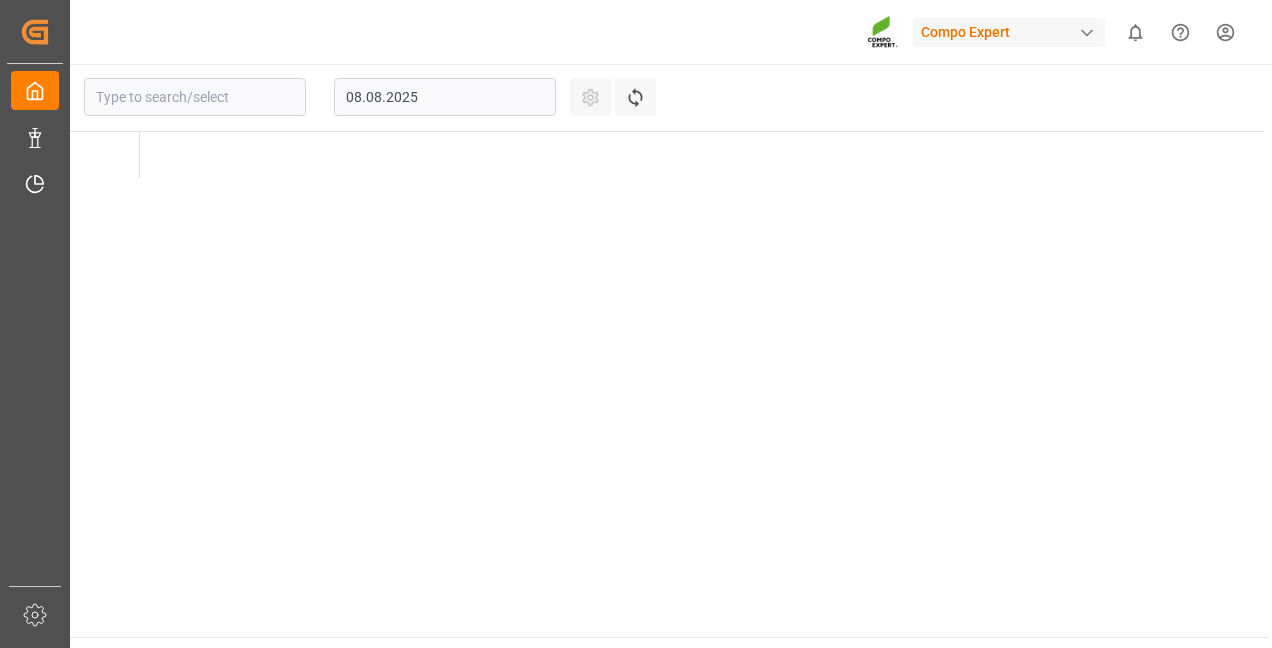 type on "Deinze" 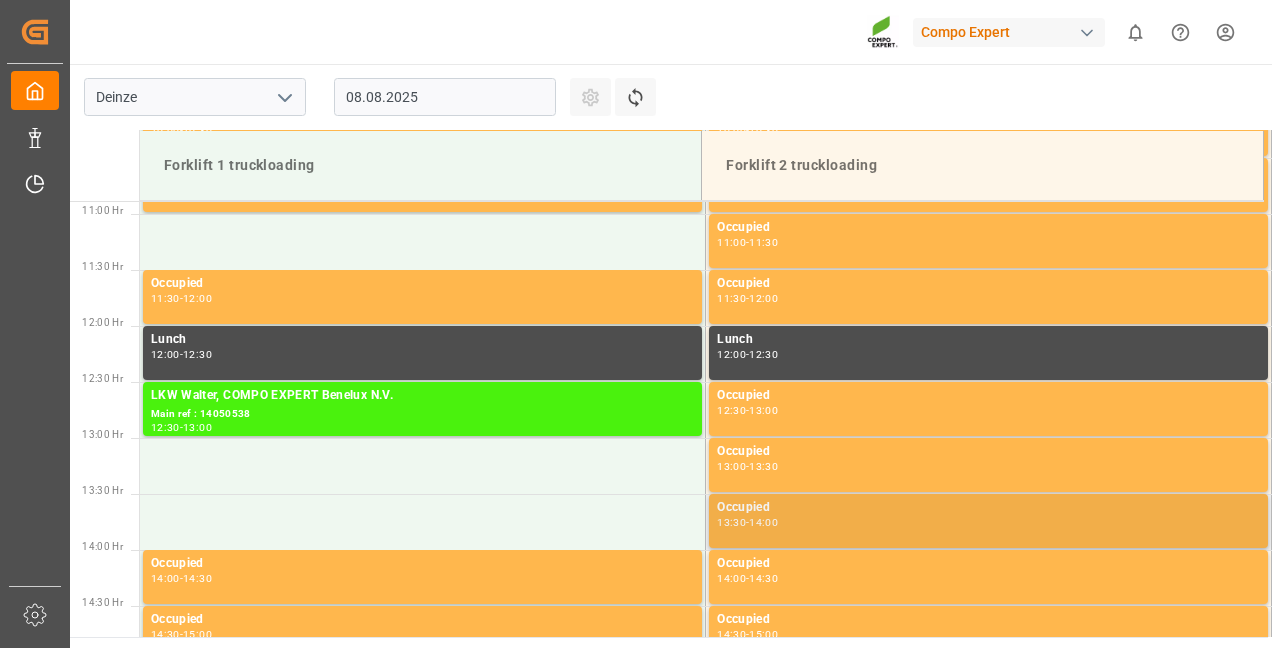 scroll, scrollTop: 1518, scrollLeft: 0, axis: vertical 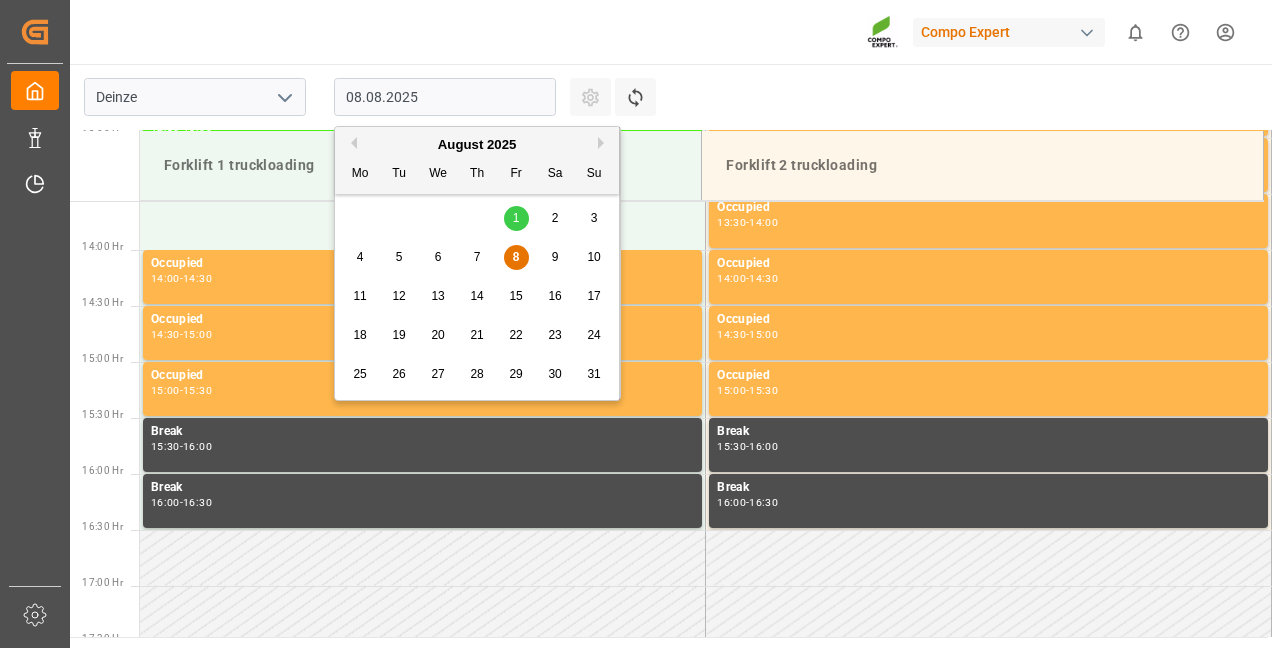 click on "08.08.2025" at bounding box center [445, 97] 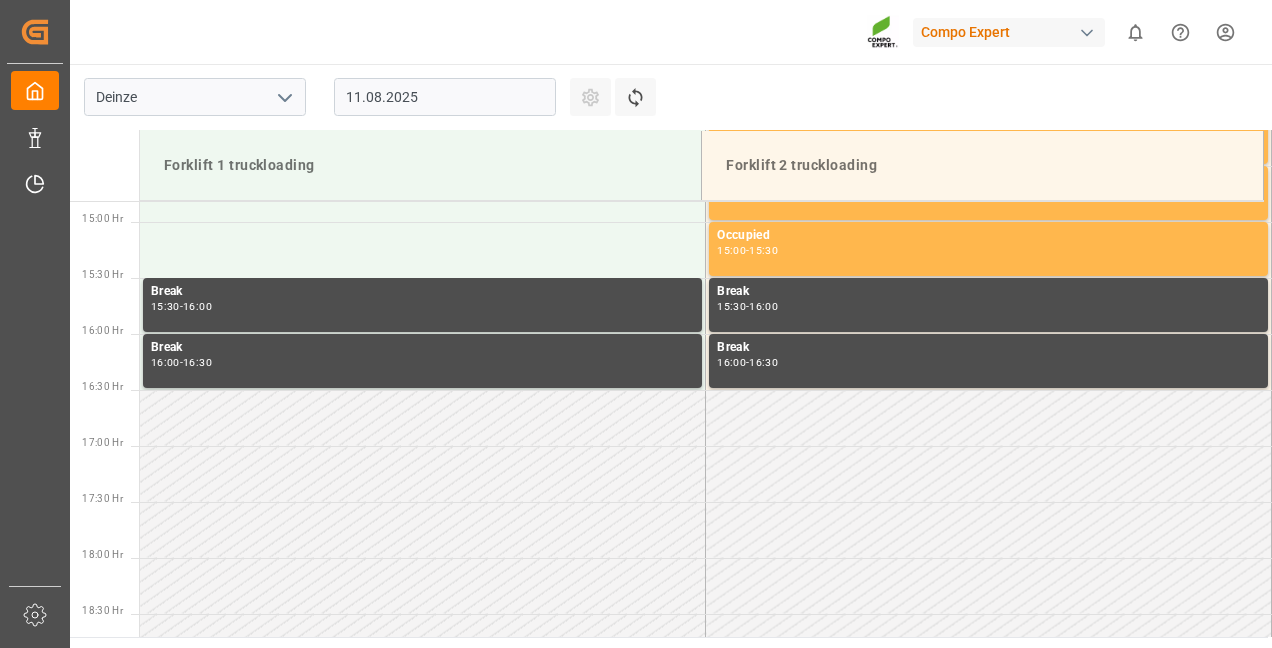 scroll, scrollTop: 1618, scrollLeft: 0, axis: vertical 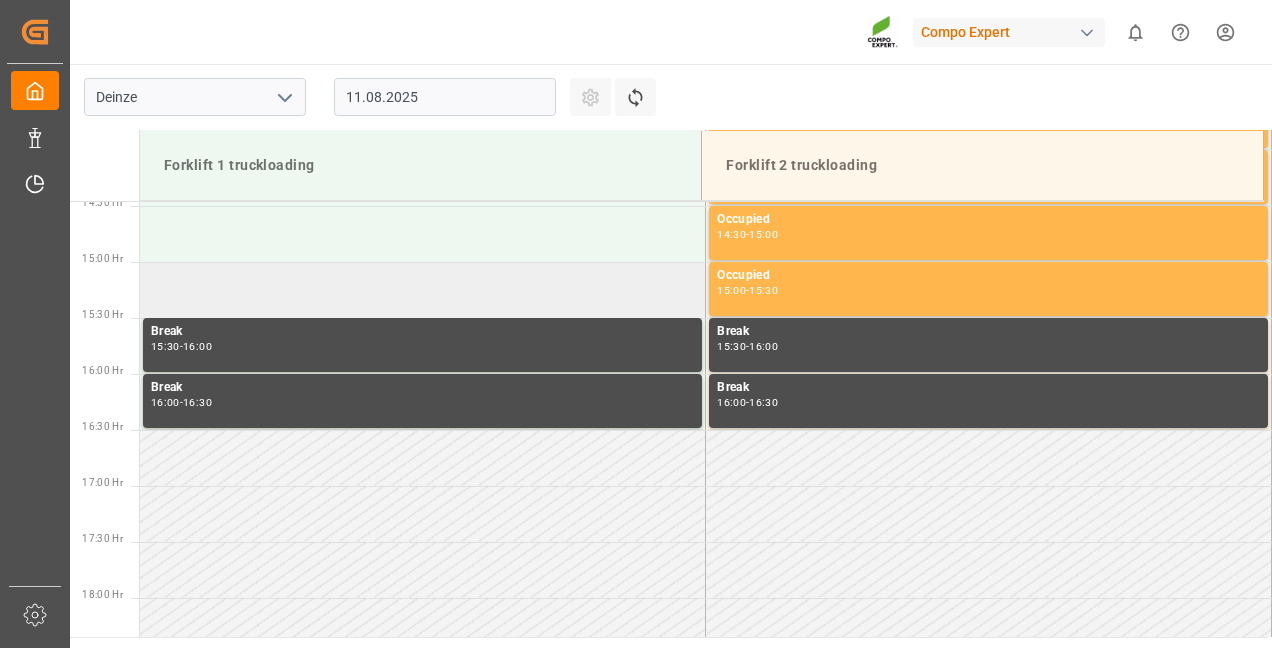 click at bounding box center [423, 290] 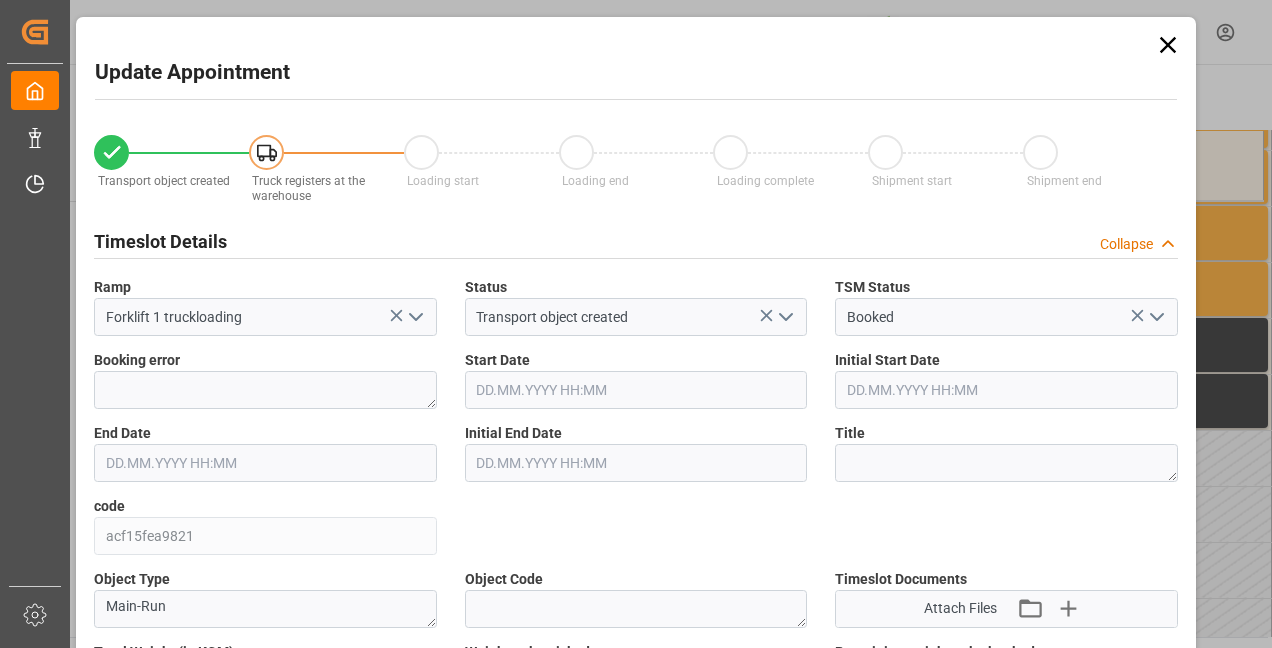 type on "[DATE] [TIME]" 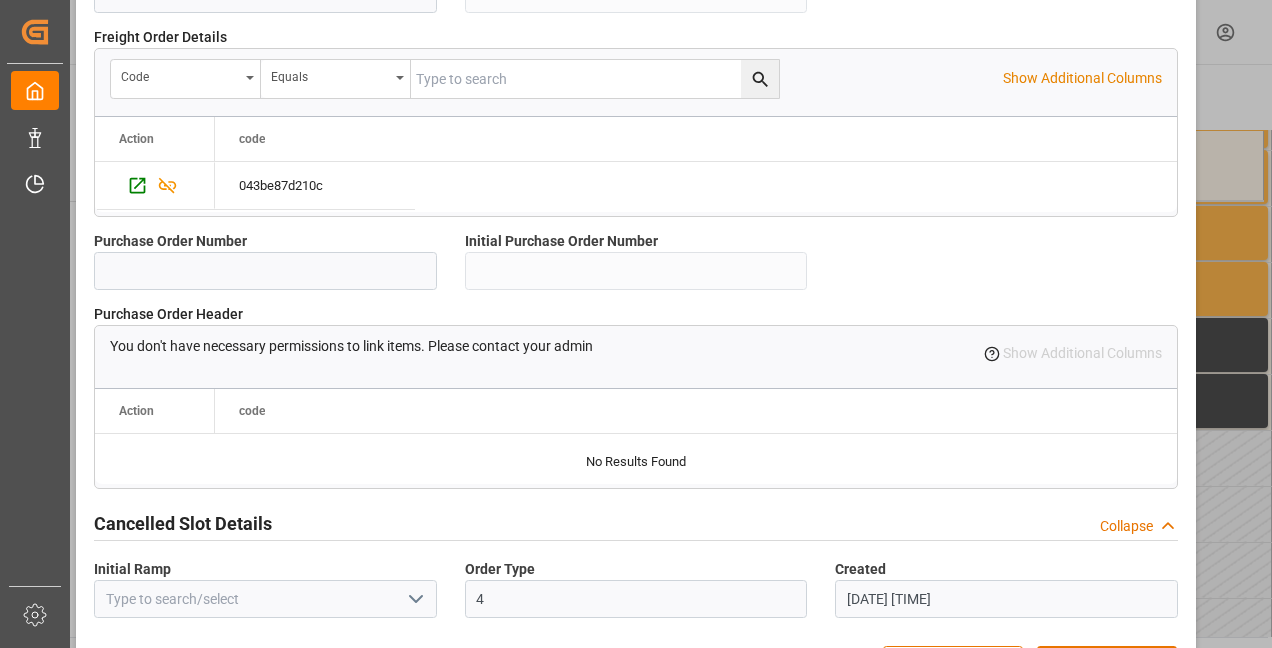 scroll, scrollTop: 1981, scrollLeft: 0, axis: vertical 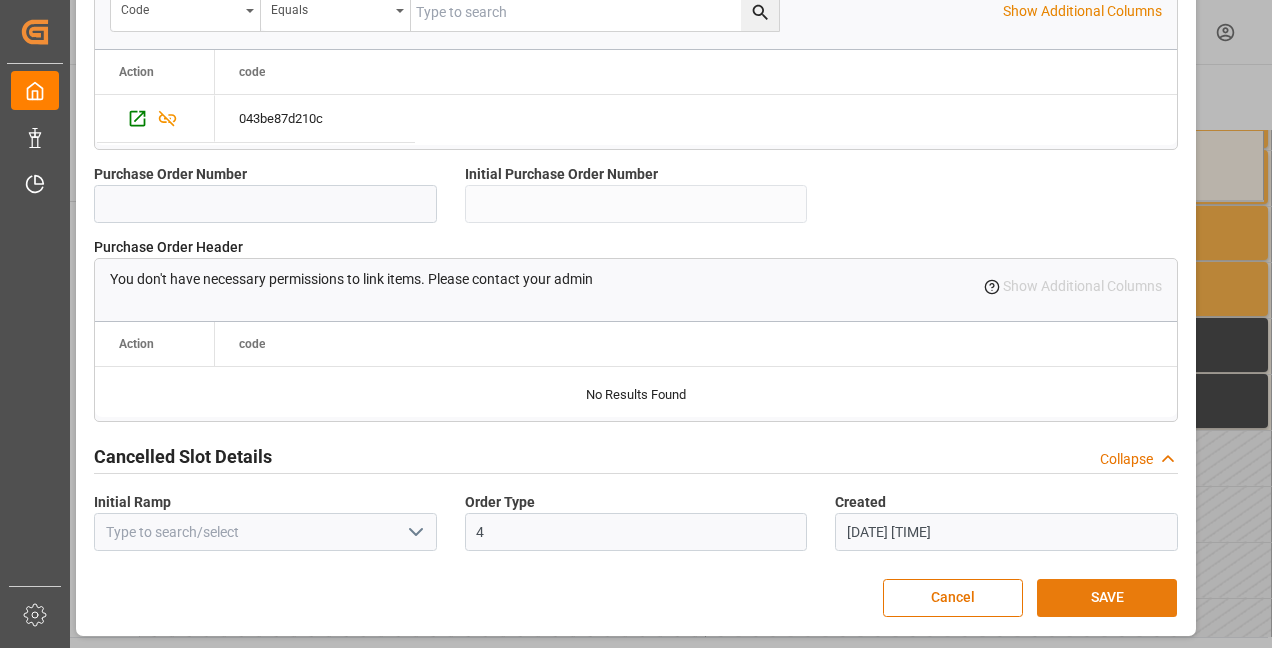 click on "SAVE" at bounding box center (1107, 598) 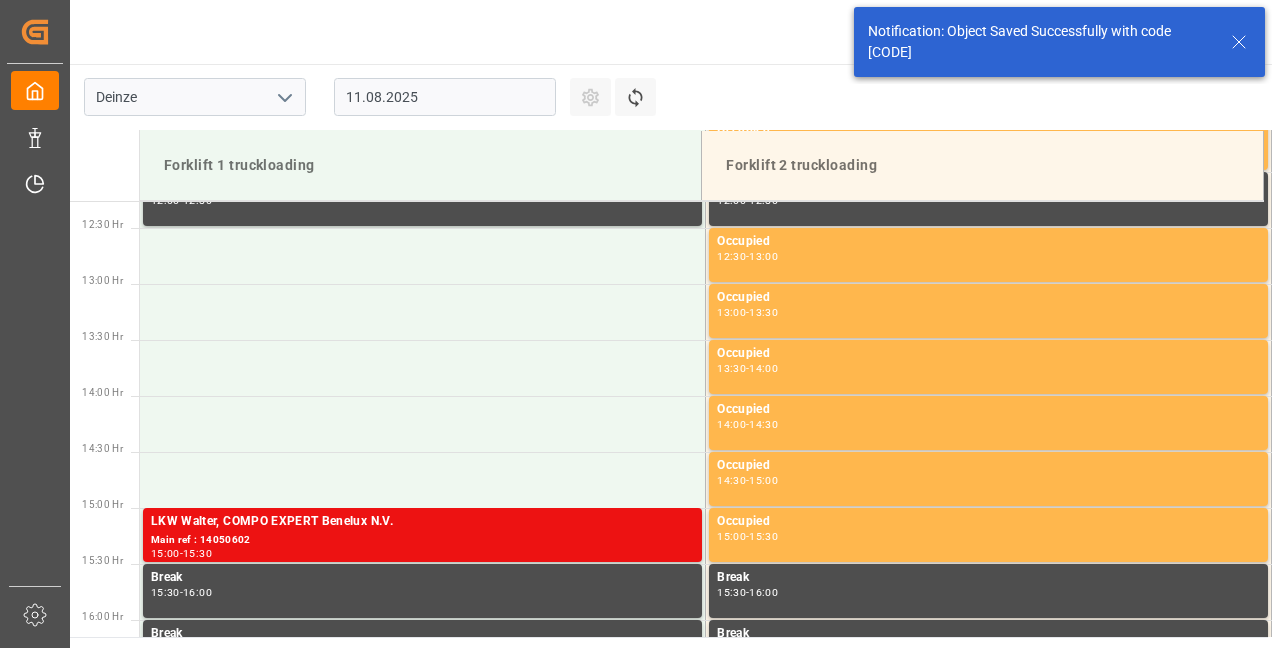 scroll, scrollTop: 1554, scrollLeft: 0, axis: vertical 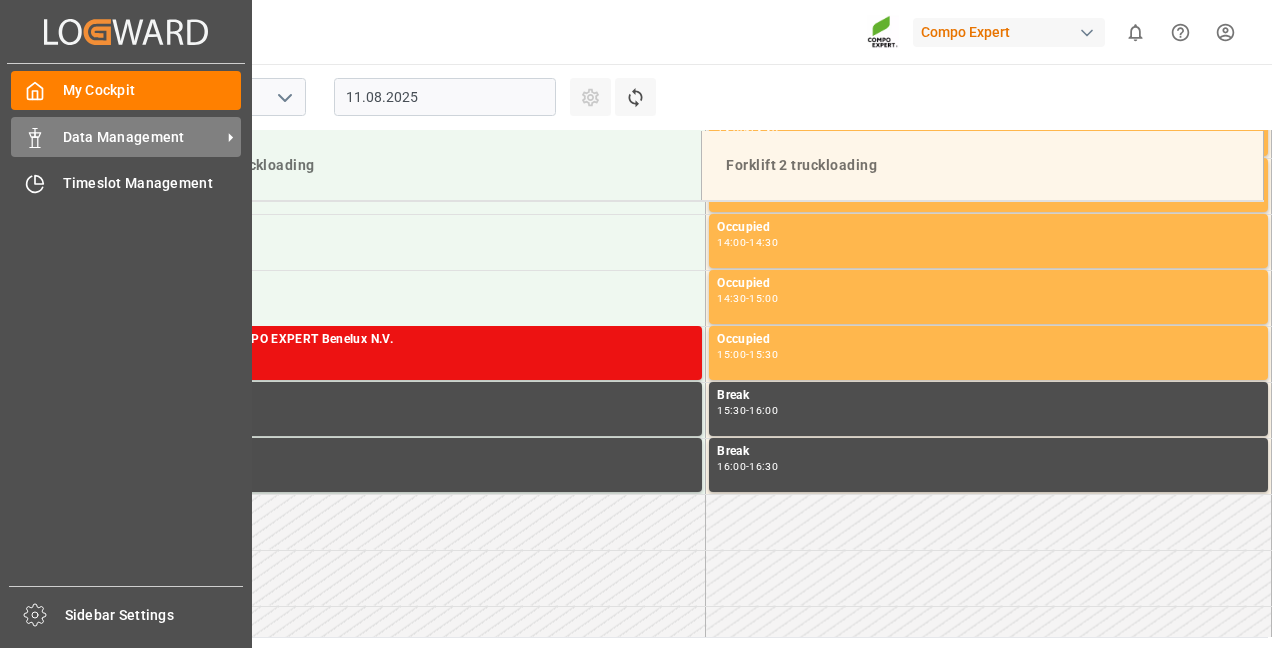 click on "Data Management" at bounding box center [142, 137] 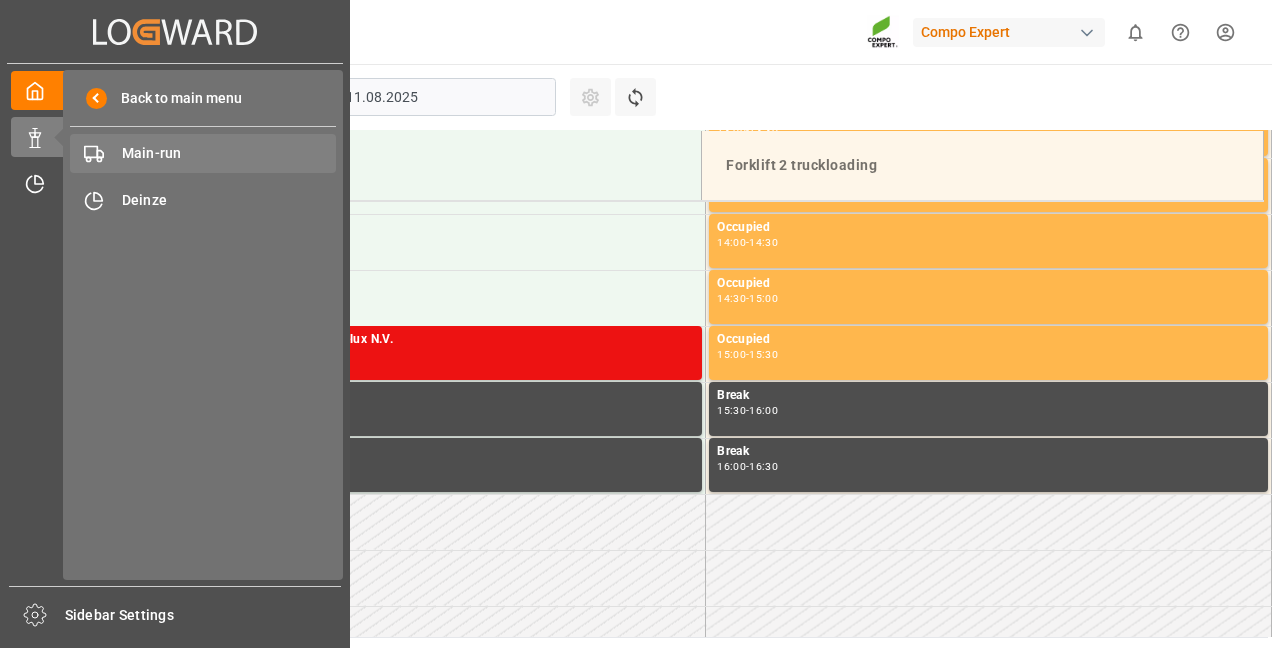click on "Main-run" at bounding box center (229, 153) 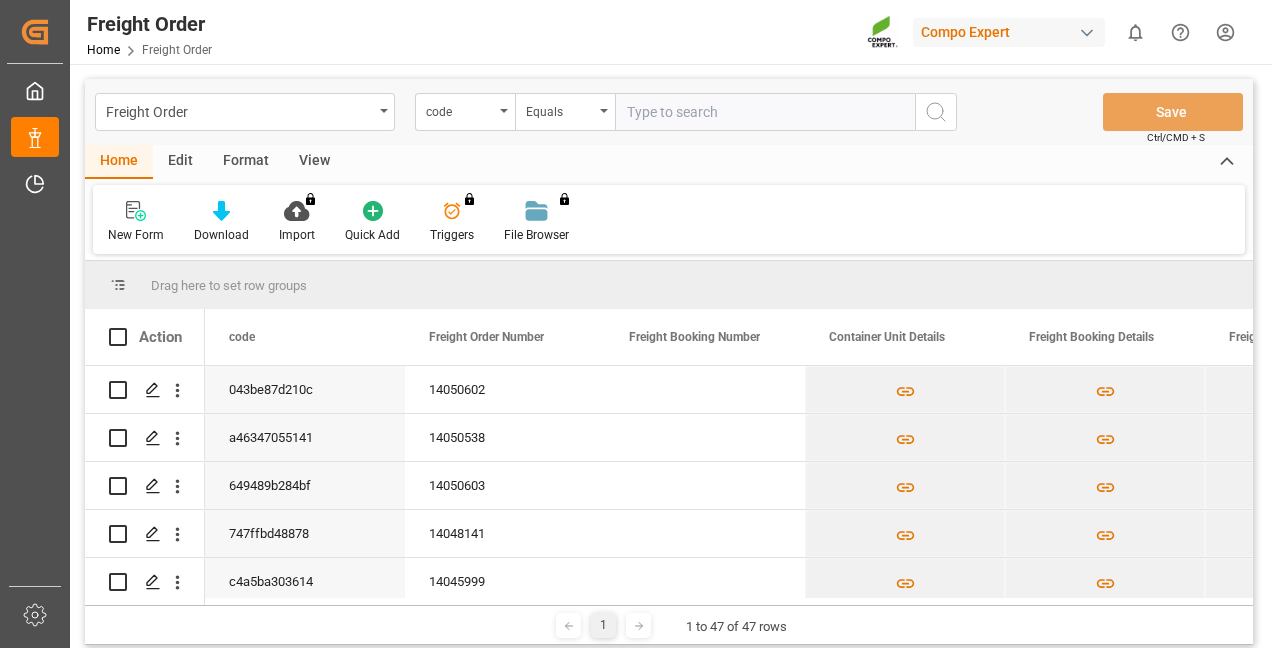 click at bounding box center (765, 112) 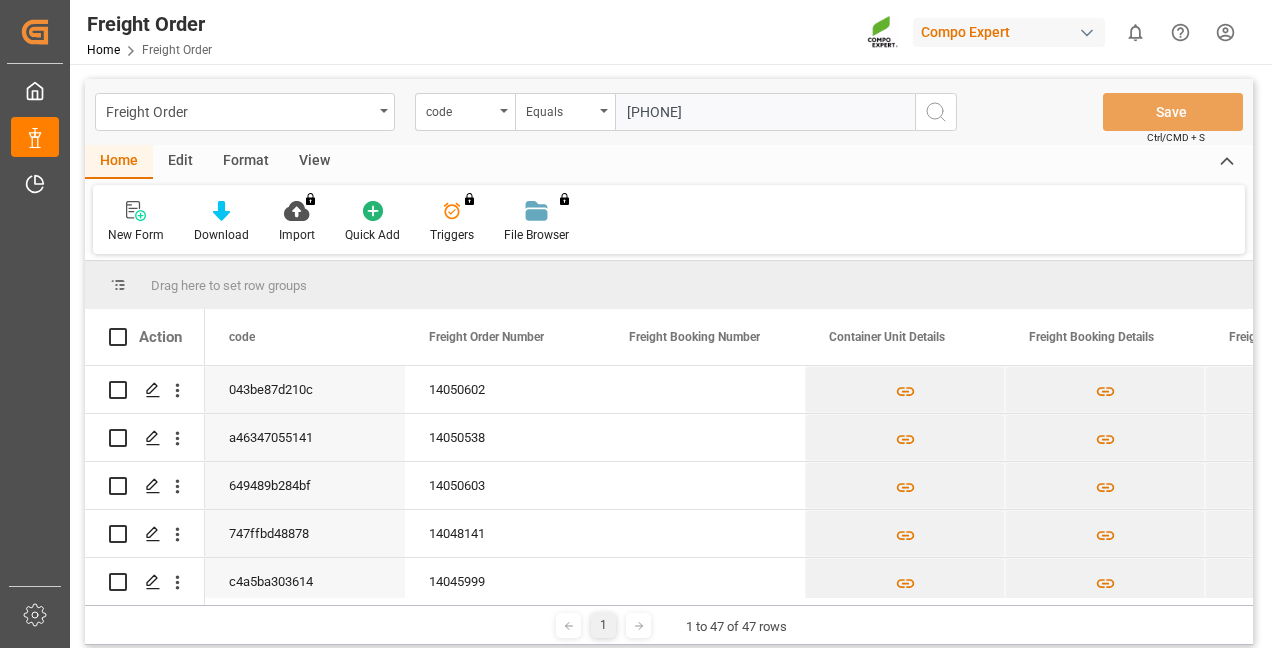 drag, startPoint x: 641, startPoint y: 114, endPoint x: 616, endPoint y: 116, distance: 25.079872 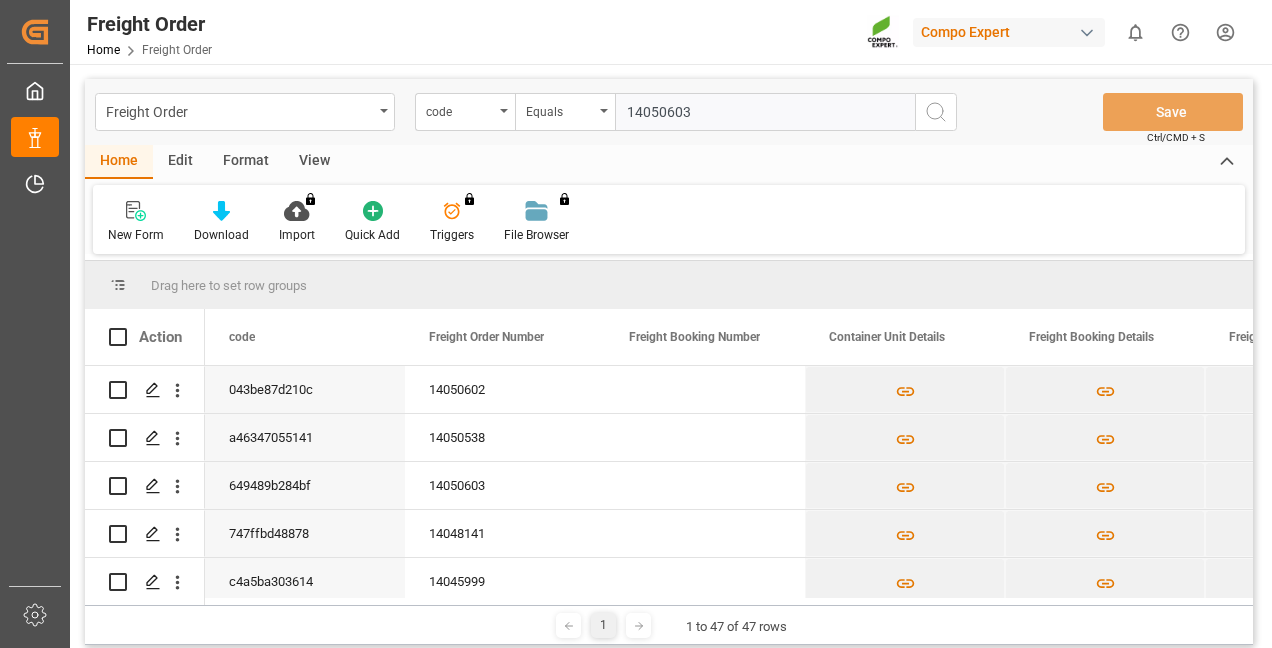 click on "14050603" at bounding box center [765, 112] 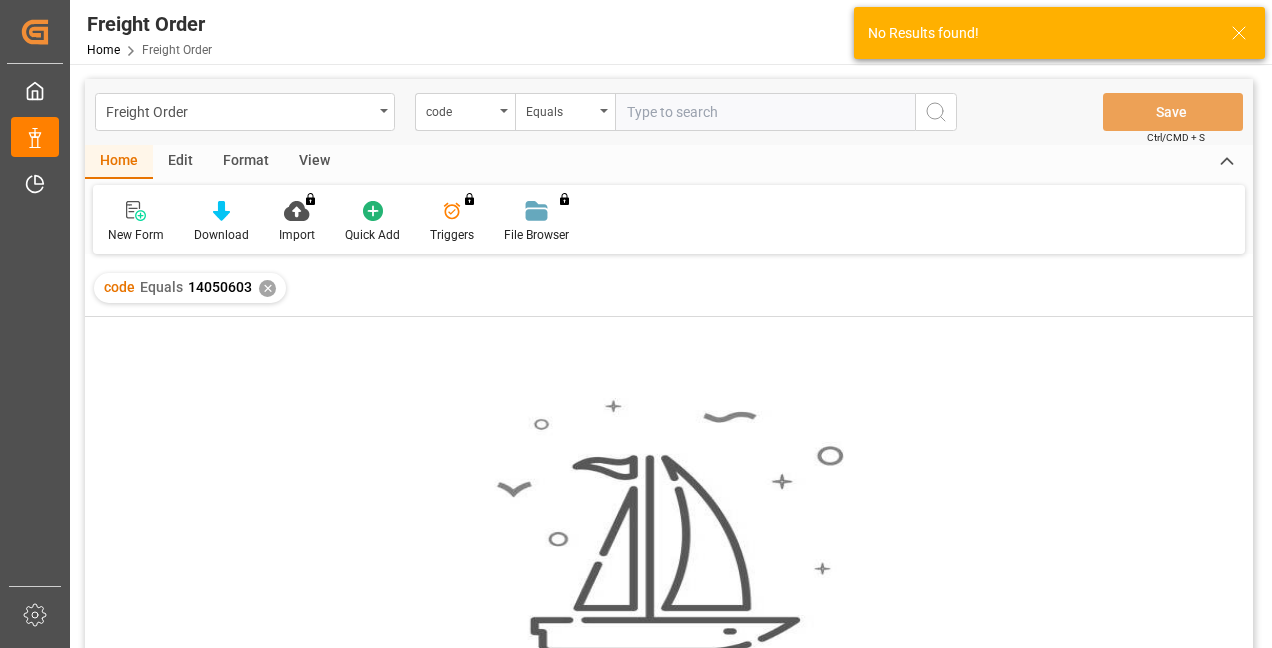 click at bounding box center (765, 112) 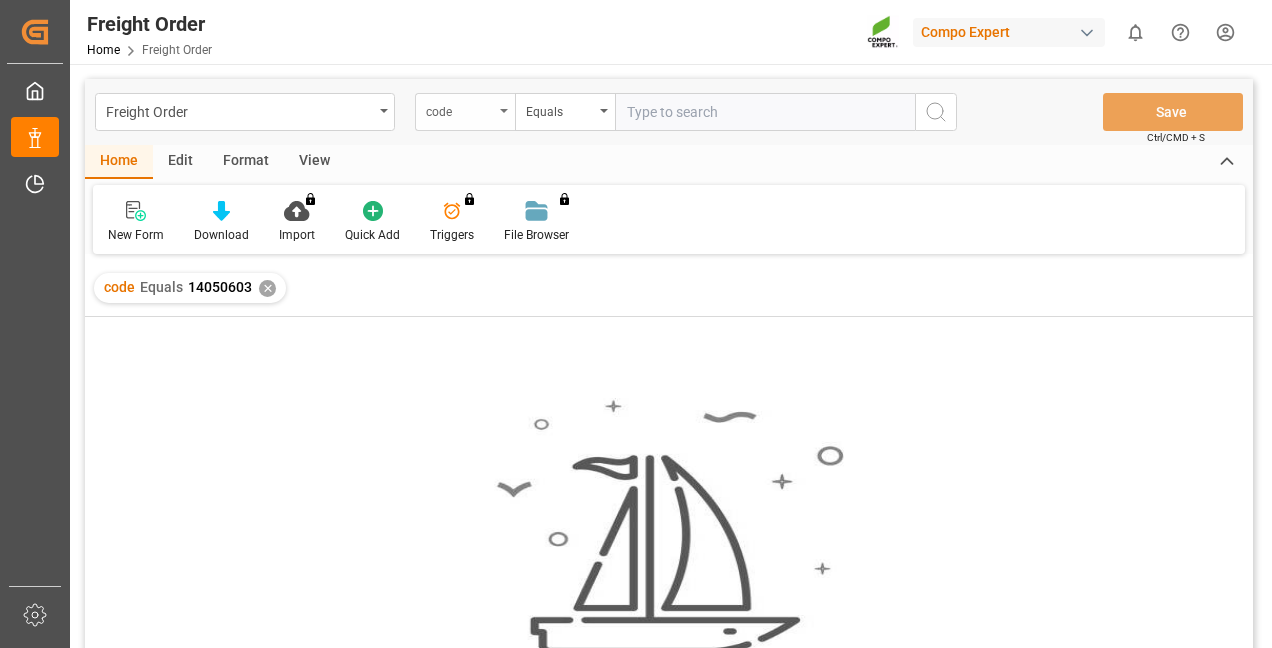 click on "code" at bounding box center [465, 112] 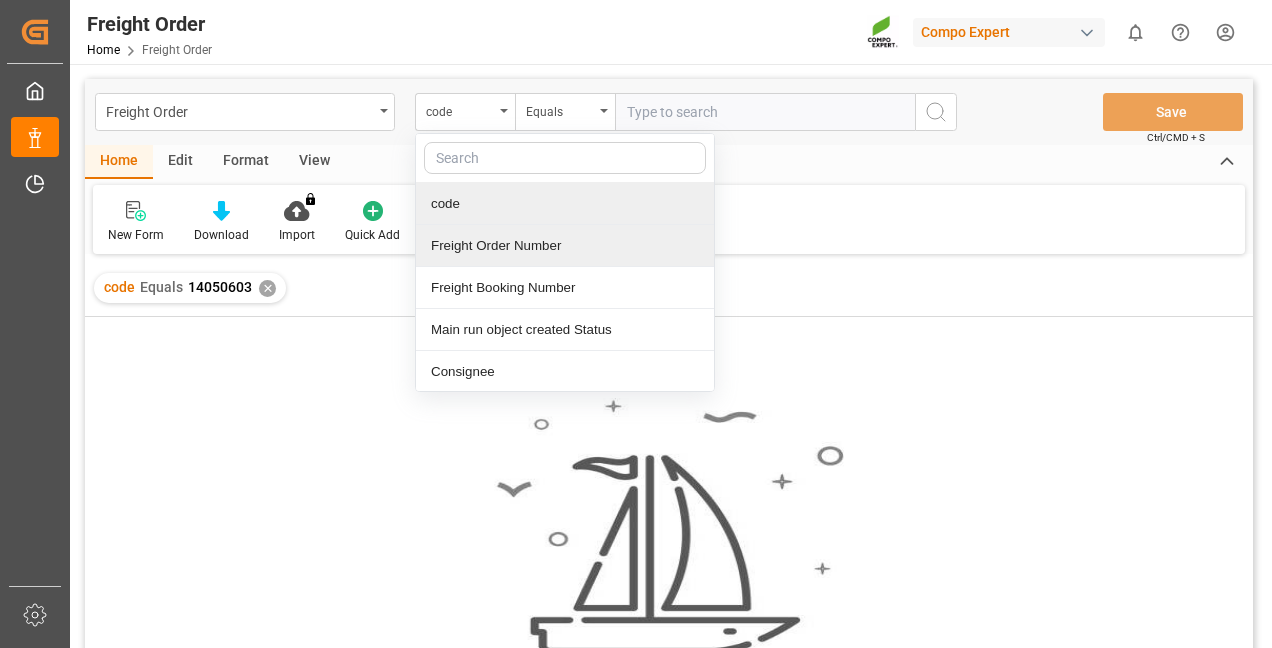 click on "Freight Order Number" at bounding box center [565, 246] 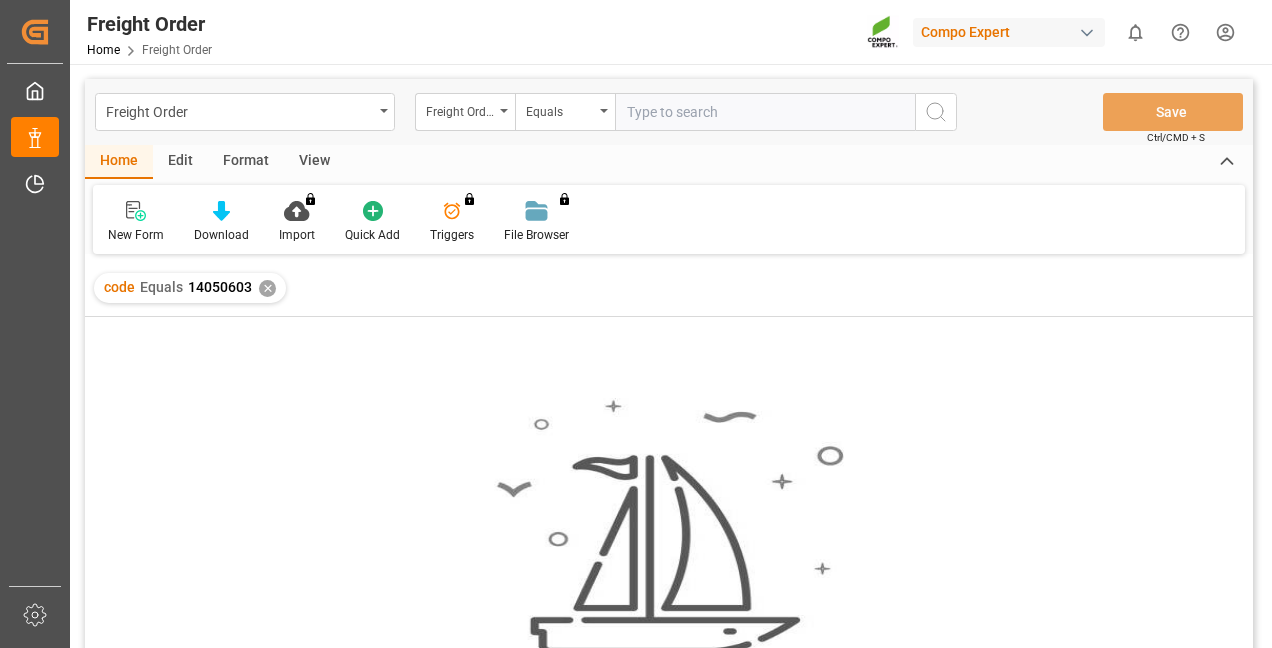 click at bounding box center (765, 112) 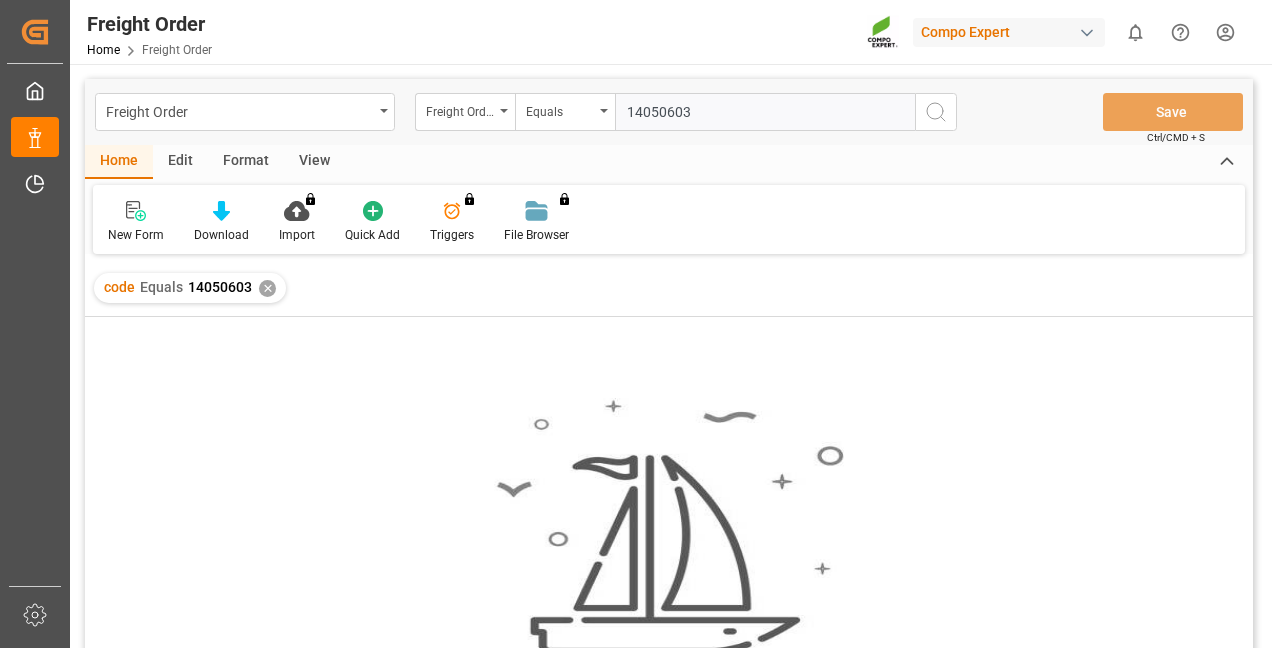 type on "14050603" 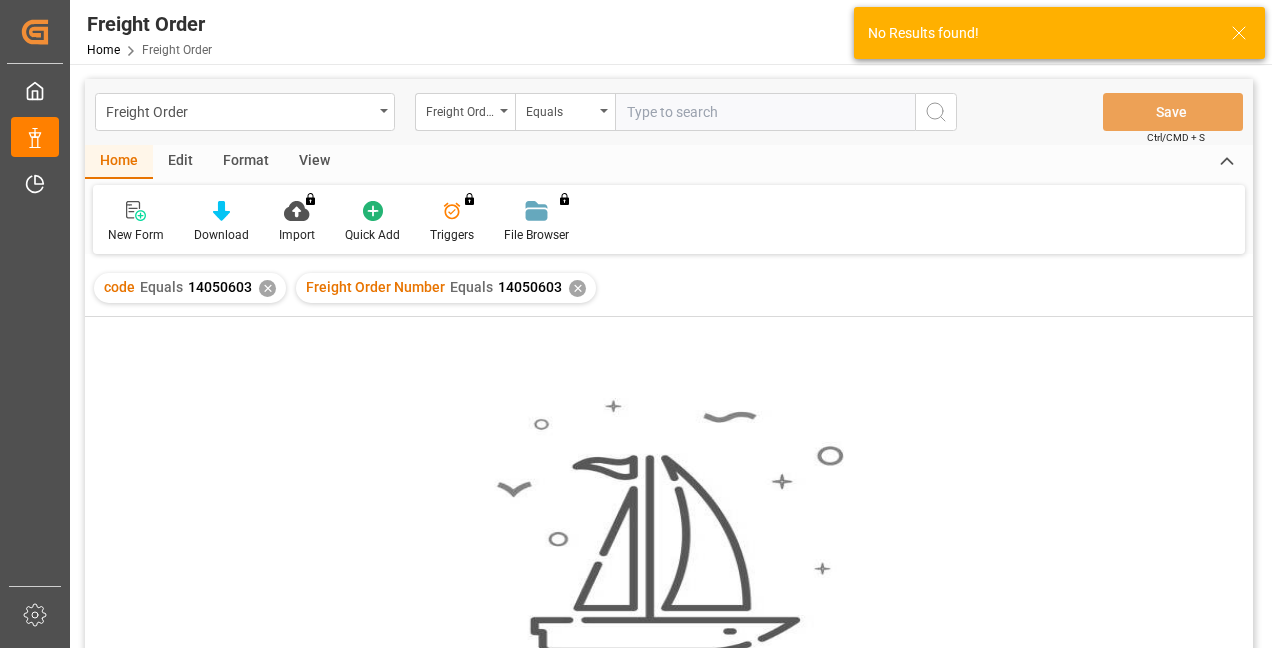 click on "✕" at bounding box center [267, 288] 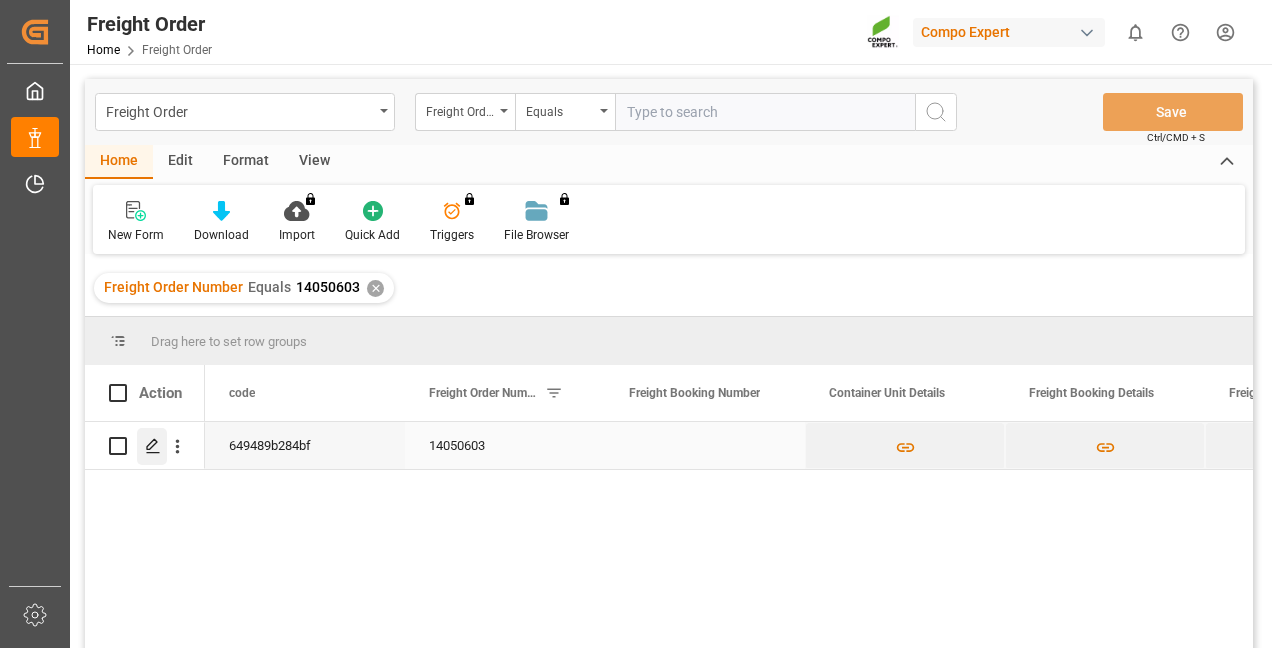 click 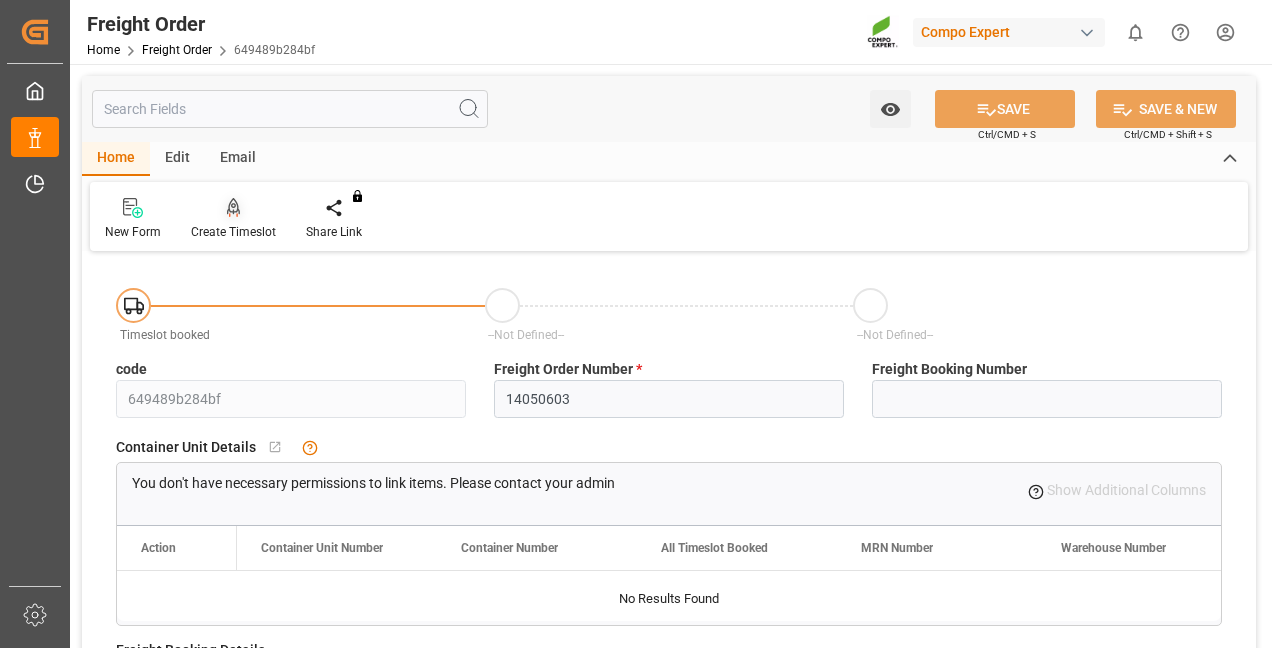 click 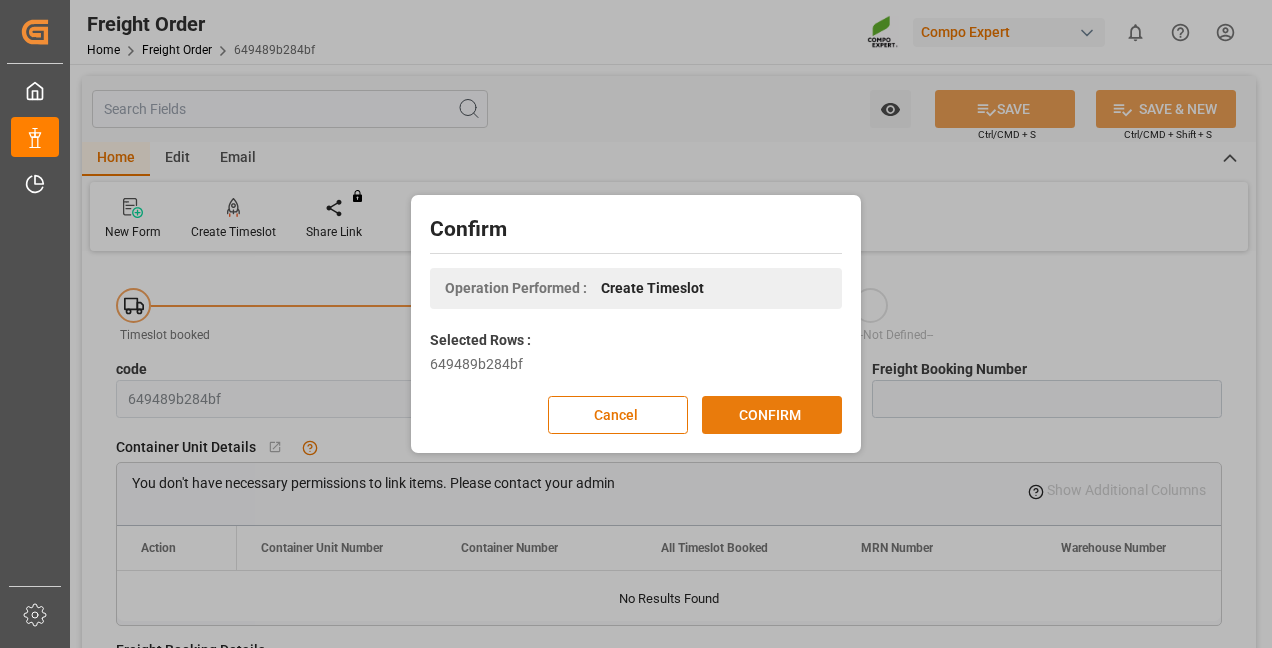 click on "CONFIRM" at bounding box center (772, 415) 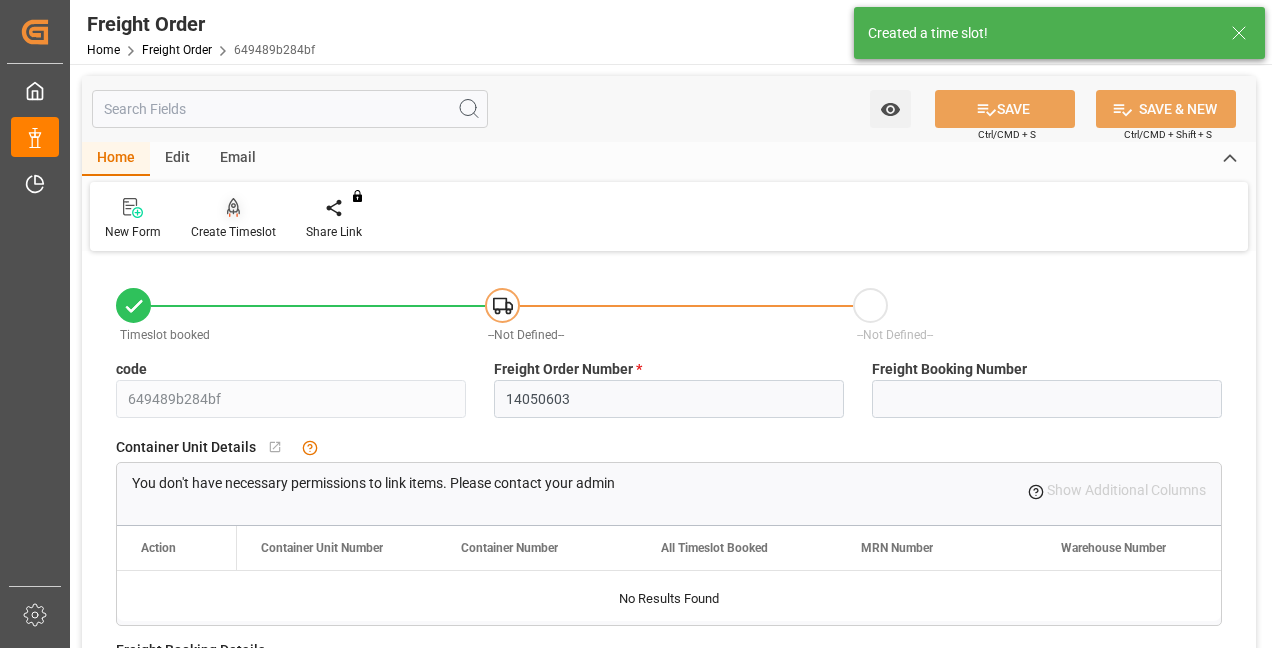 click 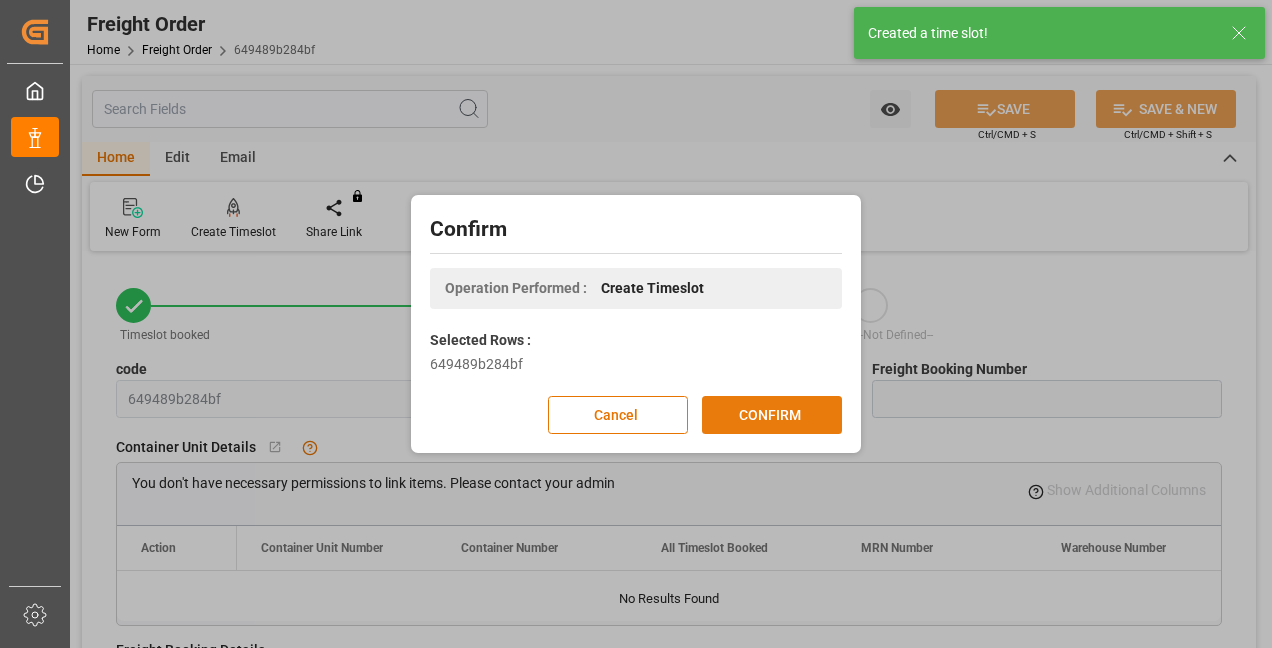 click on "CONFIRM" at bounding box center (772, 415) 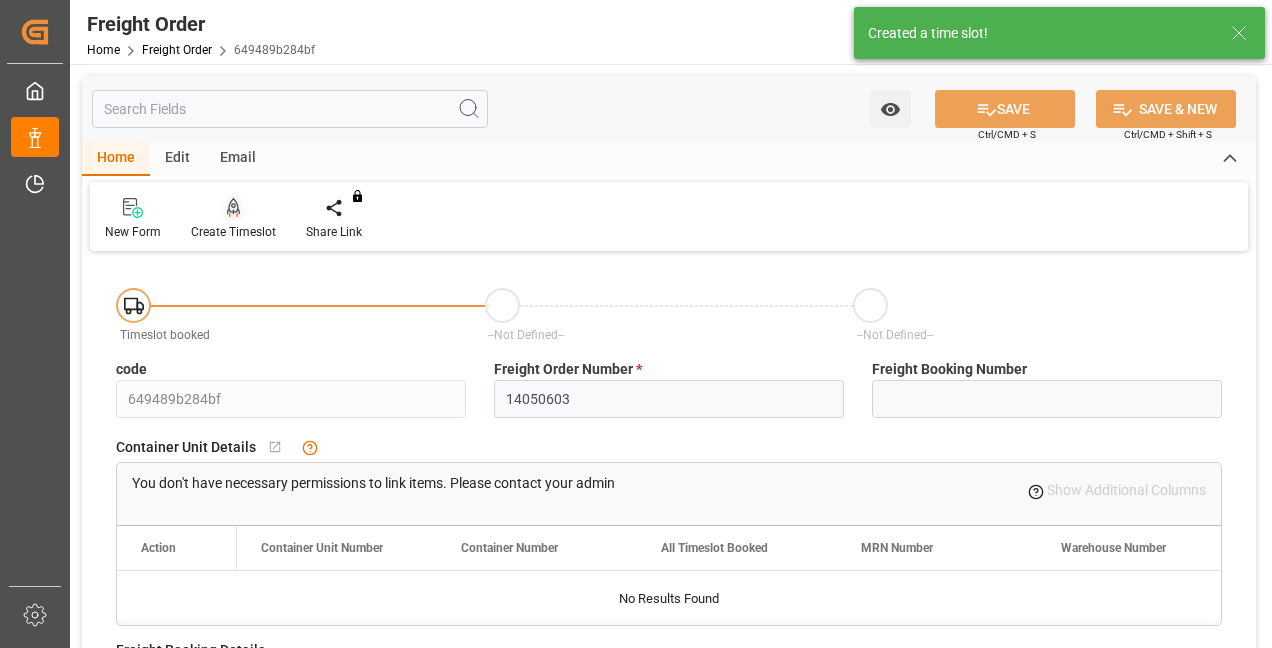 click on "Create Timeslot" at bounding box center (233, 232) 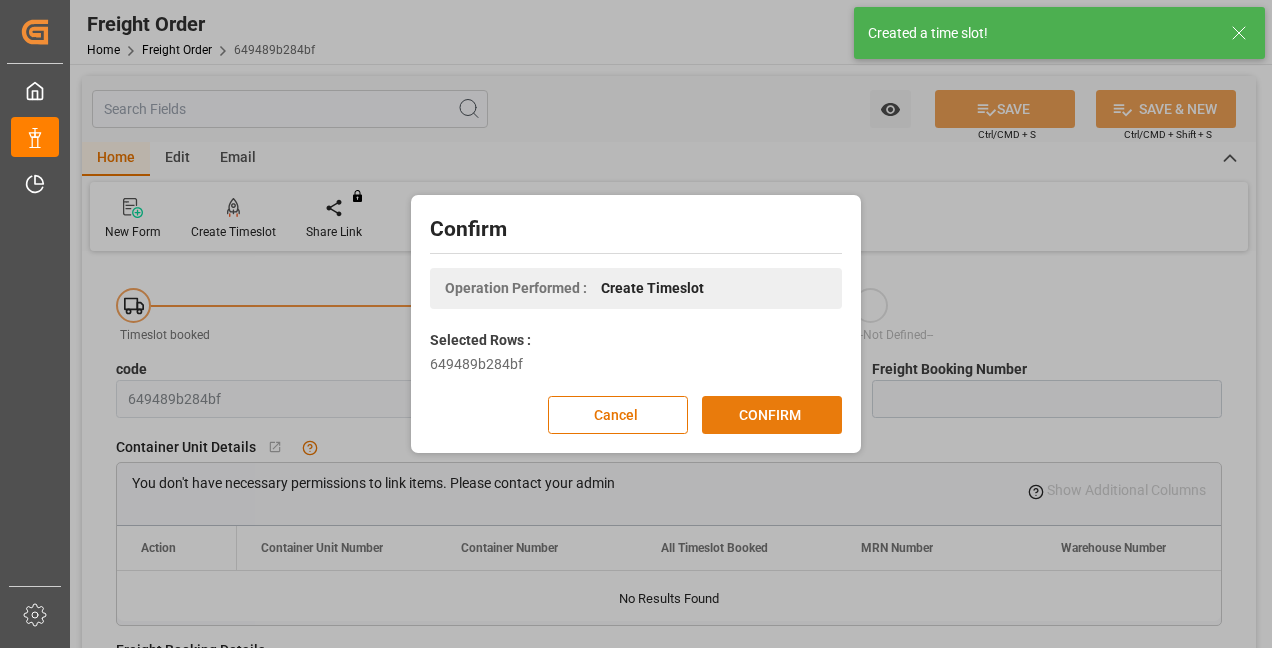click on "CONFIRM" at bounding box center (772, 415) 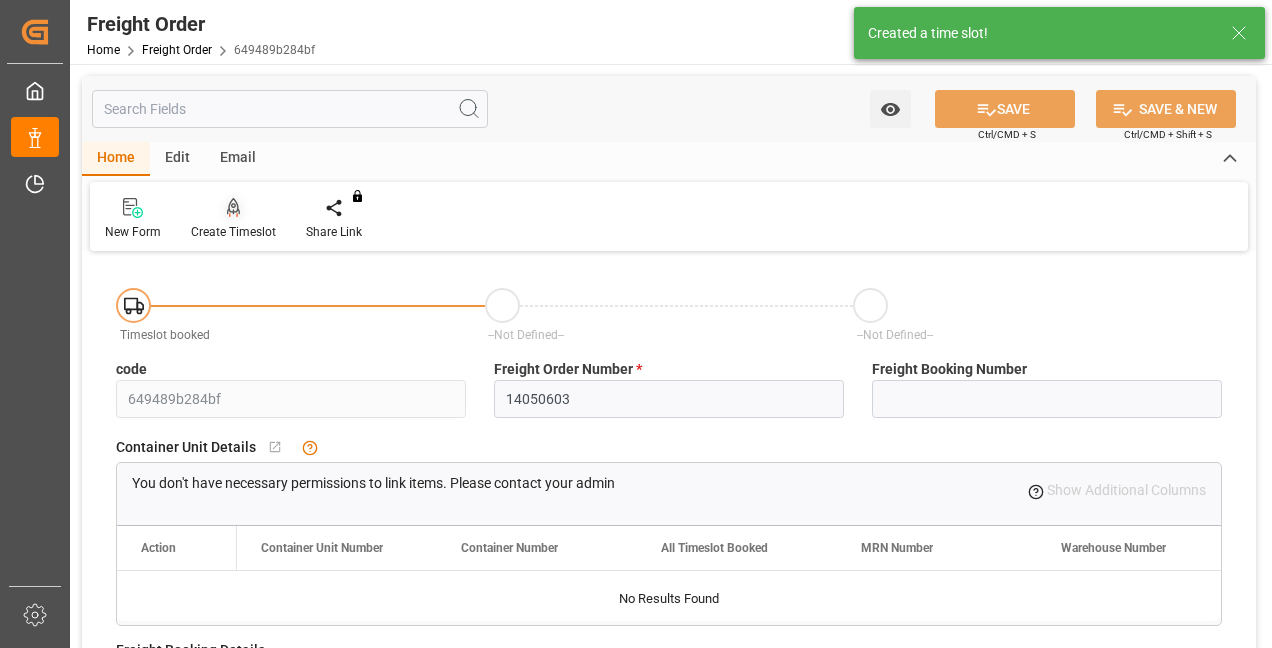 click on "Create Timeslot" at bounding box center [233, 232] 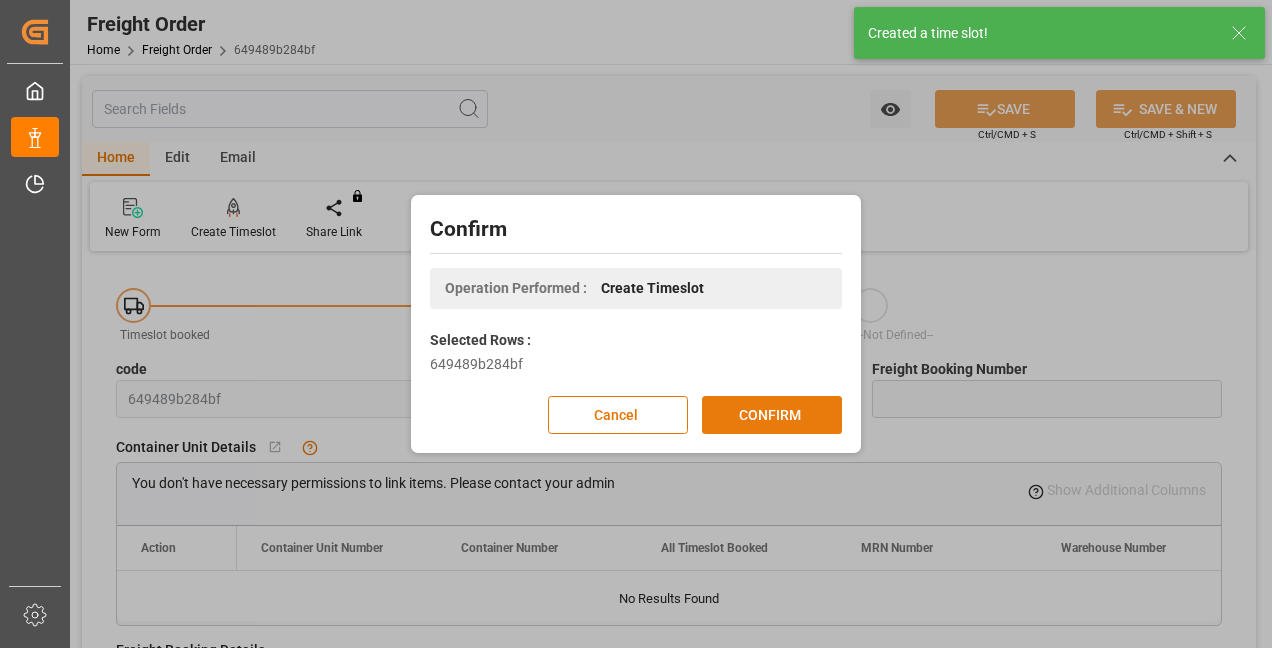 click on "CONFIRM" at bounding box center (772, 415) 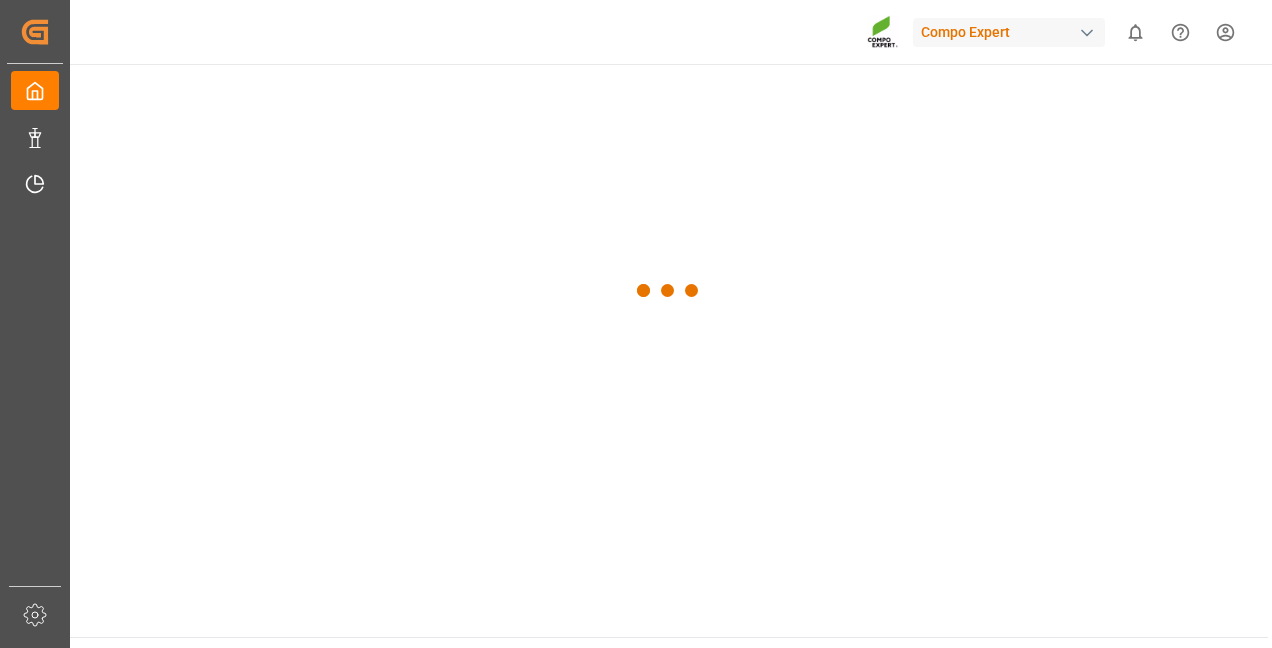 scroll, scrollTop: 0, scrollLeft: 0, axis: both 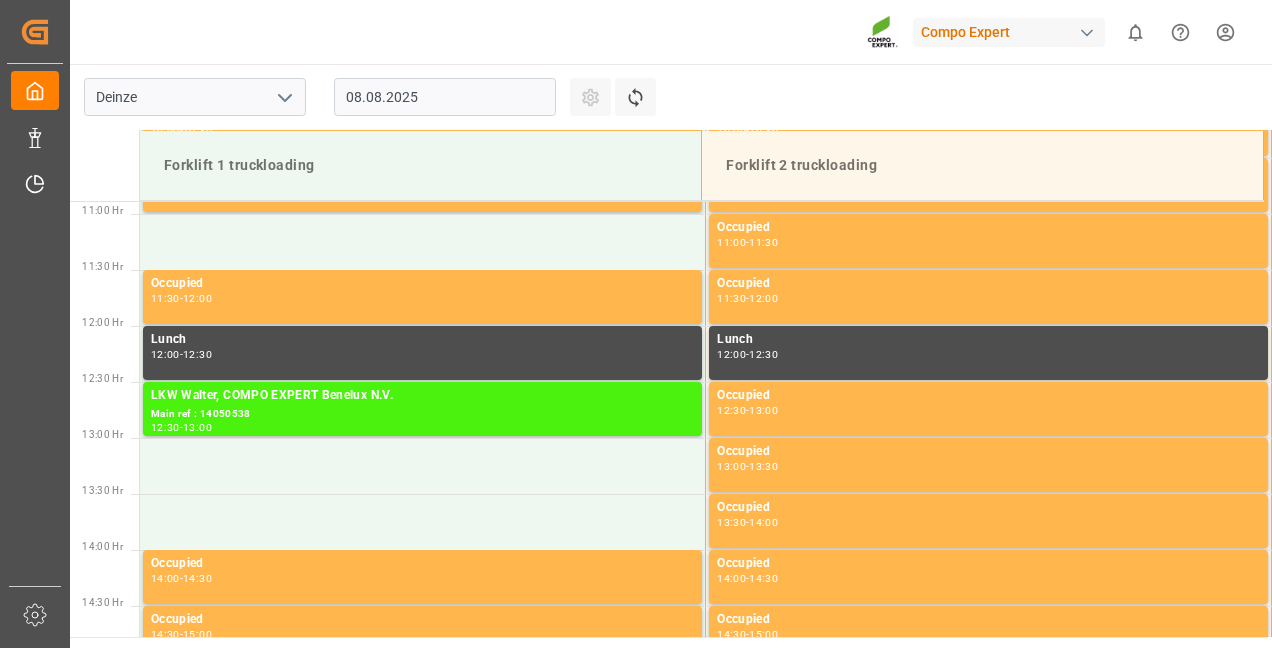 click on "08.08.2025" at bounding box center [445, 97] 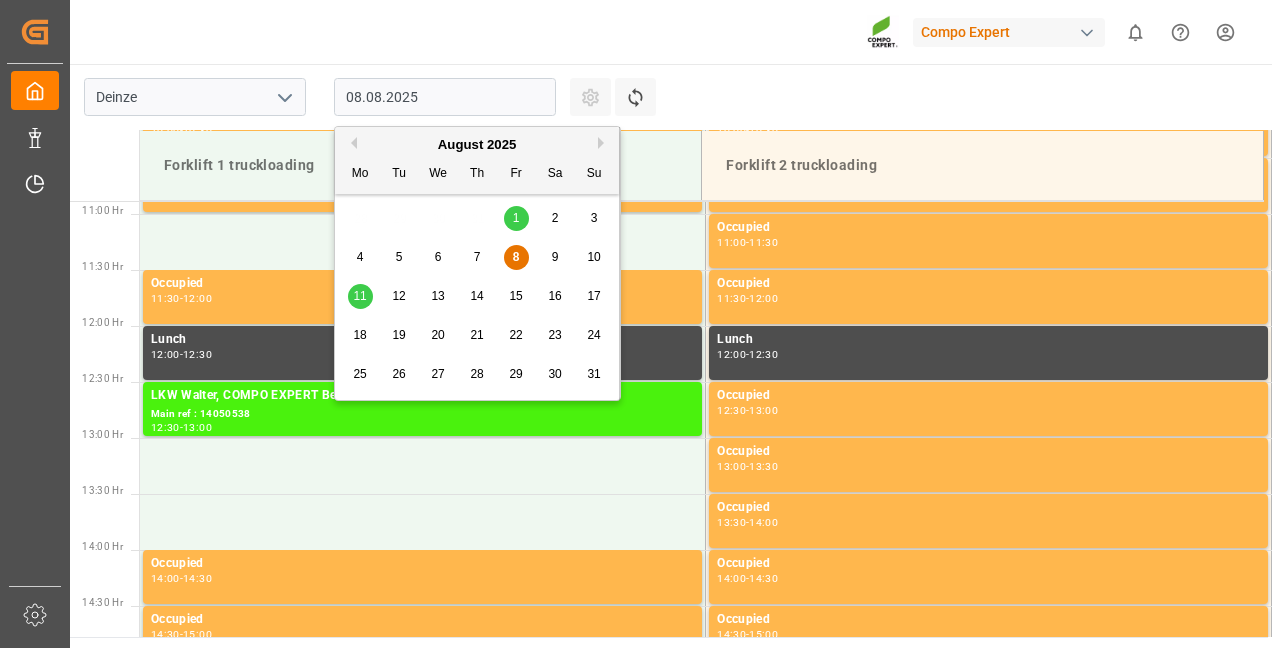 click on "11" at bounding box center (359, 296) 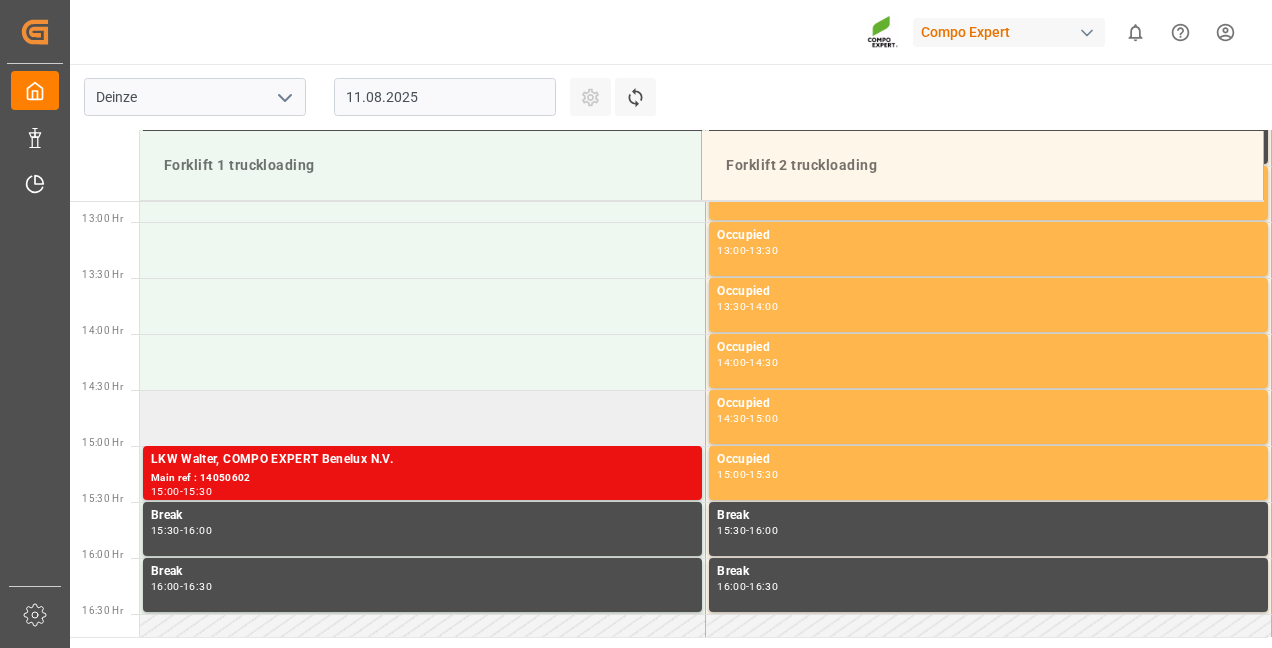 scroll, scrollTop: 1318, scrollLeft: 0, axis: vertical 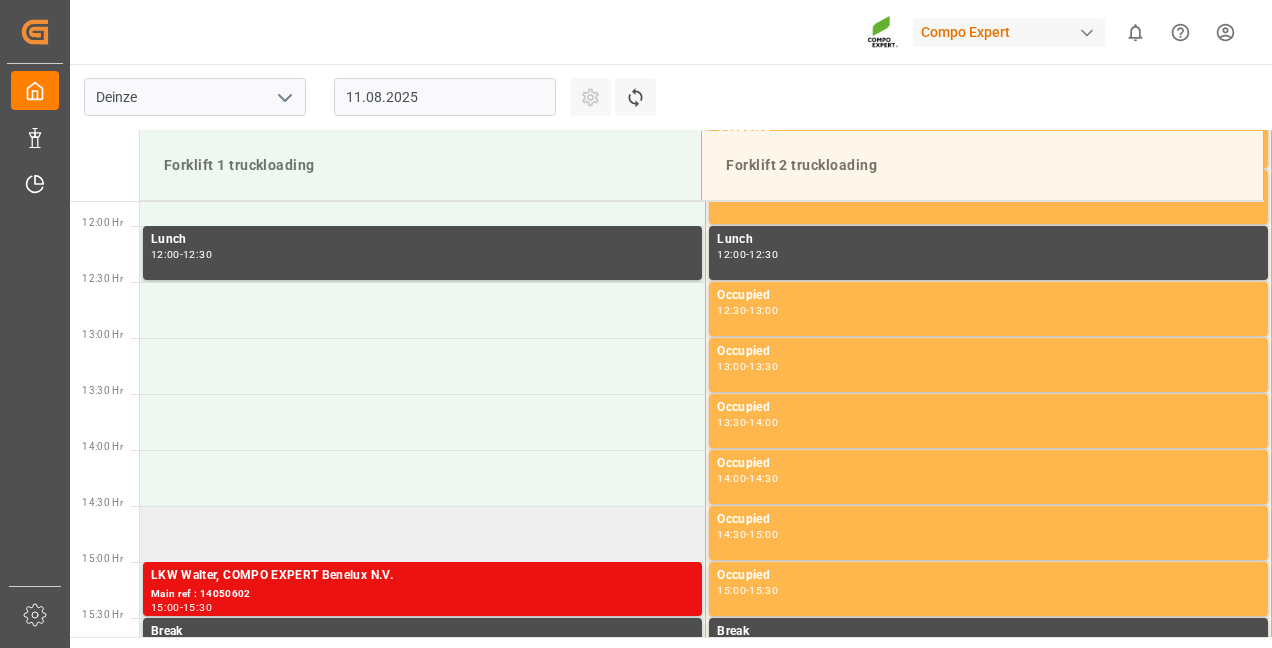 click at bounding box center (423, 534) 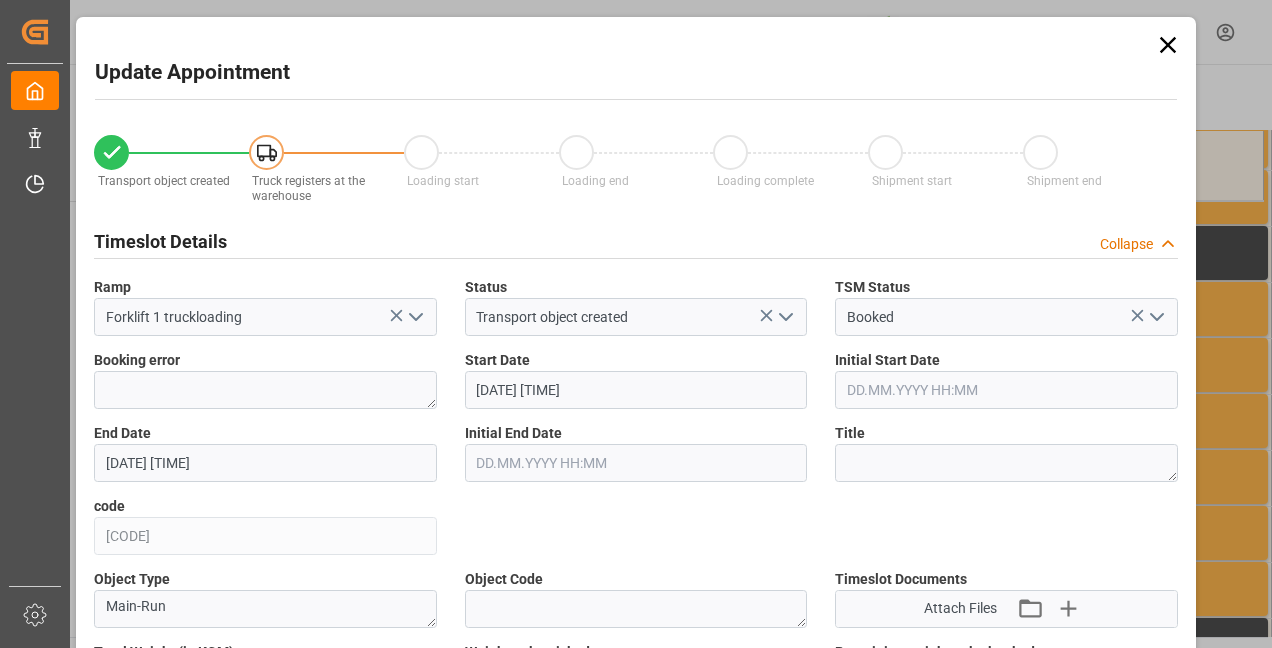 click on "Transport object created  Truck registers at the warehouse Loading start Loading end Loading complete Shipment start Shipment end   Timeslot Details Collapse Ramp     Forklift 1 truckloading Status     Transport object created TSM Status     Booked Booking error     Start Date     [DATE] [TIME] Initial Start Date     End Date     [DATE] [TIME] Initial End Date     Title     code     [CODE] Object Type     Main-Run Object Code     Timeslot Documents      Attach Files  Attach existing file Upload new file  Total Weight (in KGM)     25410 Weight to be picked up     25410 Remaining weight to be booked     [NUMBER]   Contact Information Collapse Supplier Name (Origin)     COMPO EXPERT Benelux N.V. Supplier Country (Origin)     BE Supplier number (Origin)      [NUMBER] Customer Name (Destination)     CLEF POUR CPTE DE CHARPENTIER Customer Country (Destination)     FR Transport Agent Name     LKW Walter Transport Agent Number     [NUMBER] Responsible Party     Logistics Service Provider       Collapse" at bounding box center (636, 1326) 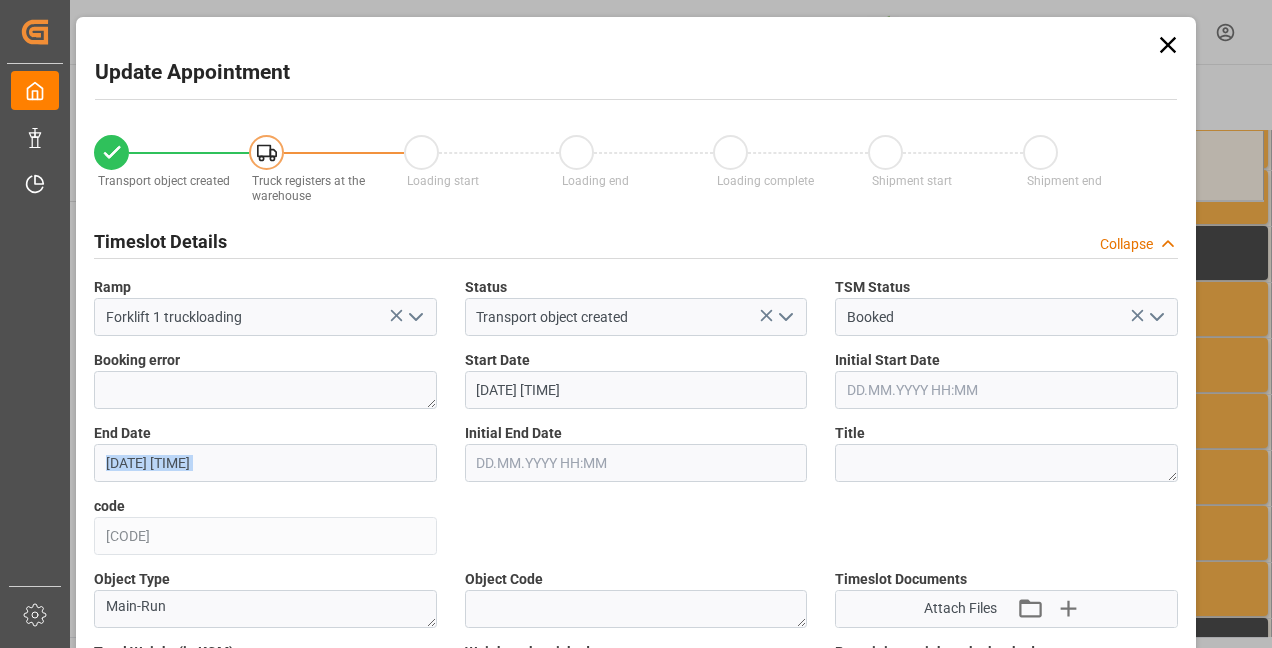 click on "Transport object created  Truck registers at the warehouse Loading start Loading end Loading complete Shipment start Shipment end   Timeslot Details Collapse Ramp     Forklift 1 truckloading Status     Transport object created TSM Status     Booked Booking error     Start Date     [DATE] [TIME] Initial Start Date     End Date     [DATE] [TIME] Initial End Date     Title     code     [CODE] Object Type     Main-Run Object Code     Timeslot Documents      Attach Files  Attach existing file Upload new file  Total Weight (in KGM)     25410 Weight to be picked up     25410 Remaining weight to be booked     [NUMBER]   Contact Information Collapse Supplier Name (Origin)     COMPO EXPERT Benelux N.V. Supplier Country (Origin)     BE Supplier number (Origin)      [NUMBER] Customer Name (Destination)     CLEF POUR CPTE DE CHARPENTIER Customer Country (Destination)     FR Transport Agent Name     LKW Walter Transport Agent Number     [NUMBER] Responsible Party     Logistics Service Provider       Collapse" at bounding box center [636, 1326] 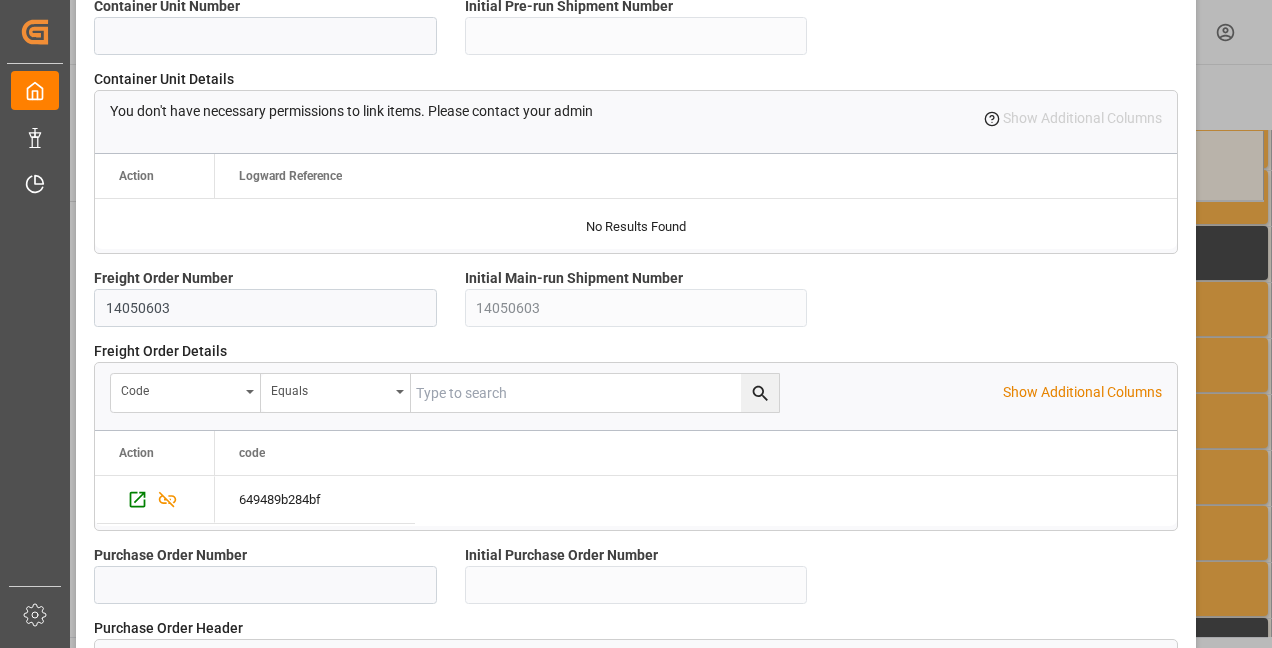 scroll, scrollTop: 1981, scrollLeft: 0, axis: vertical 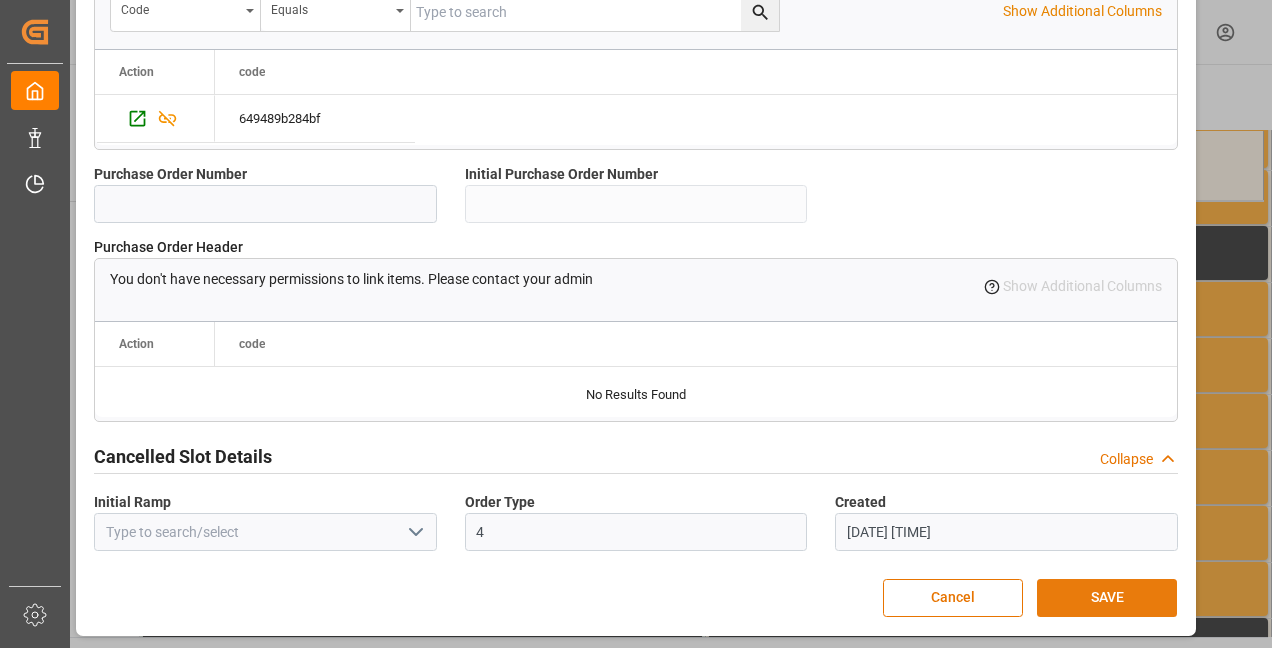 click on "SAVE" at bounding box center [1107, 598] 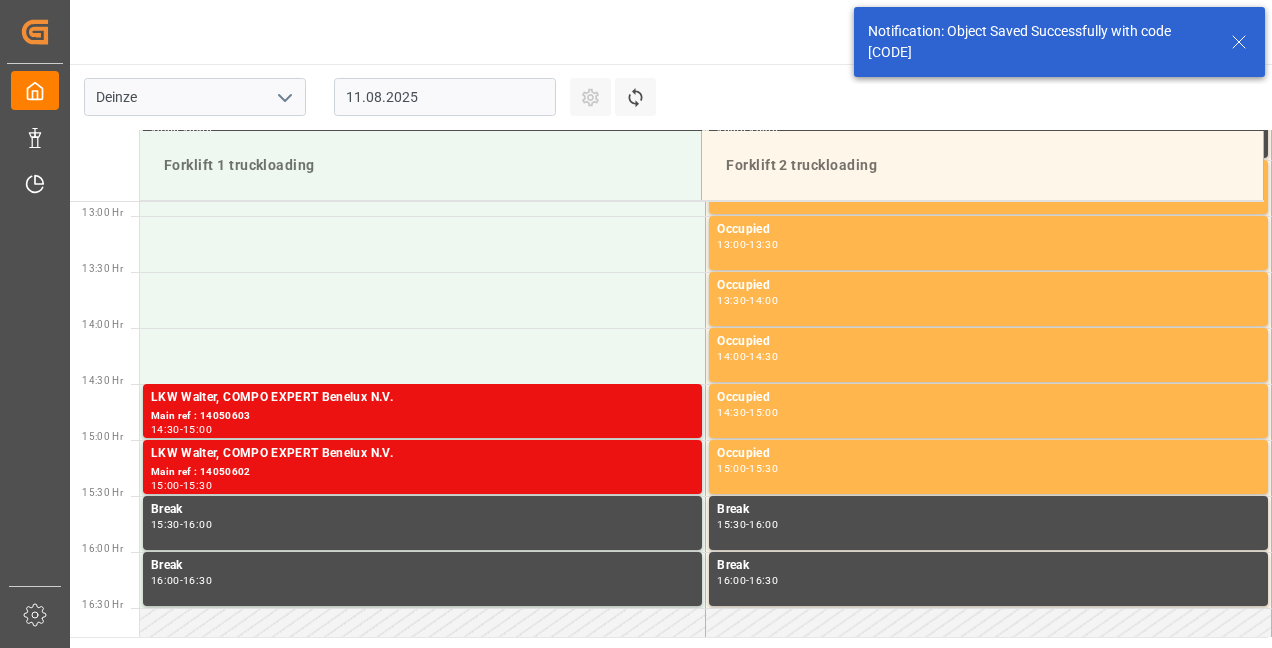 scroll, scrollTop: 1442, scrollLeft: 0, axis: vertical 